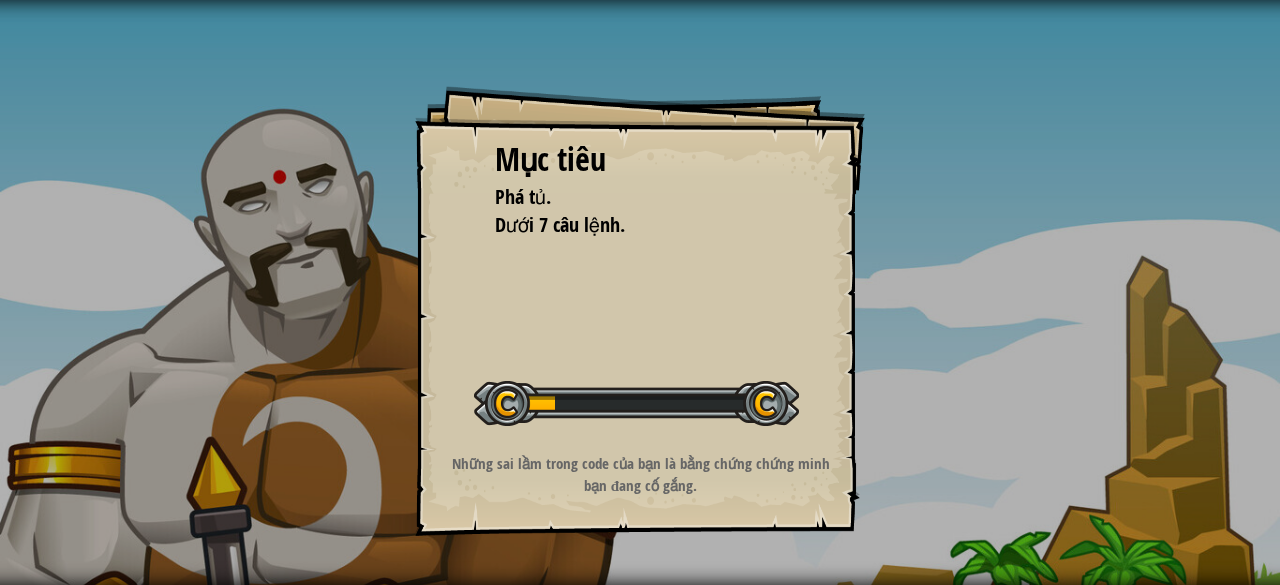 scroll, scrollTop: 0, scrollLeft: 0, axis: both 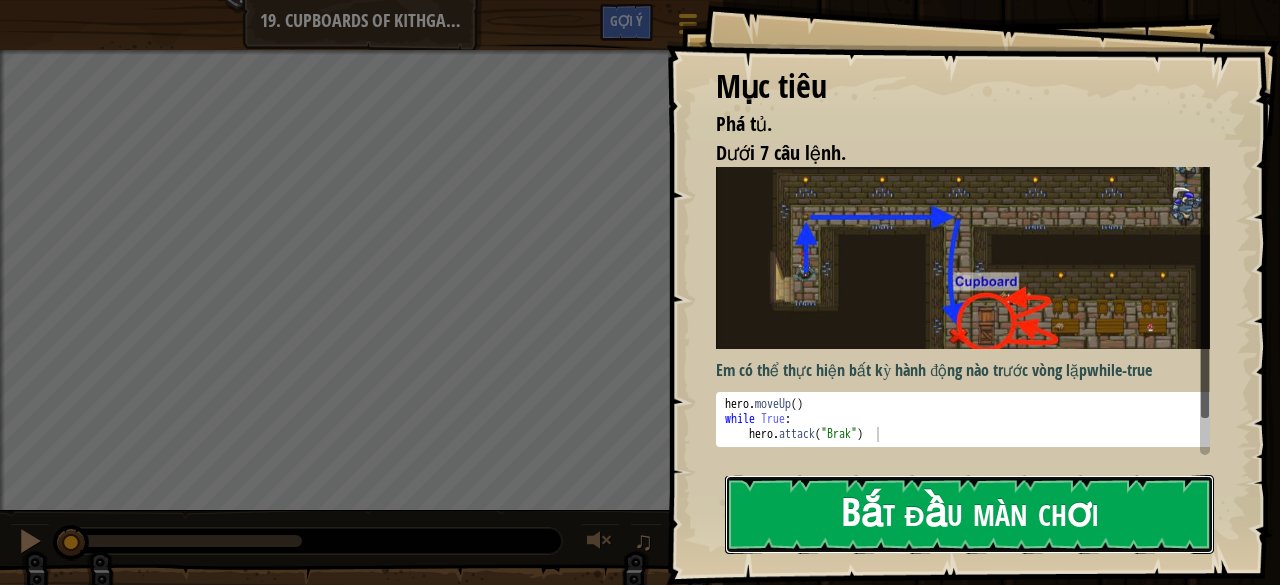 click on "Bắt đầu màn chơi" at bounding box center [969, 514] 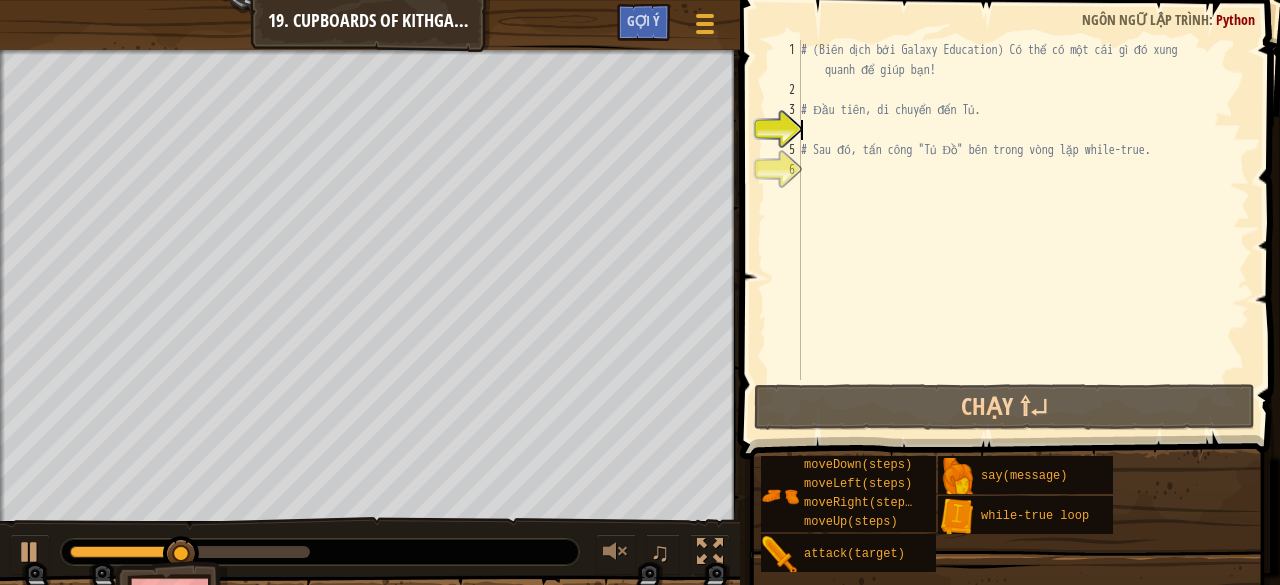 type on "w" 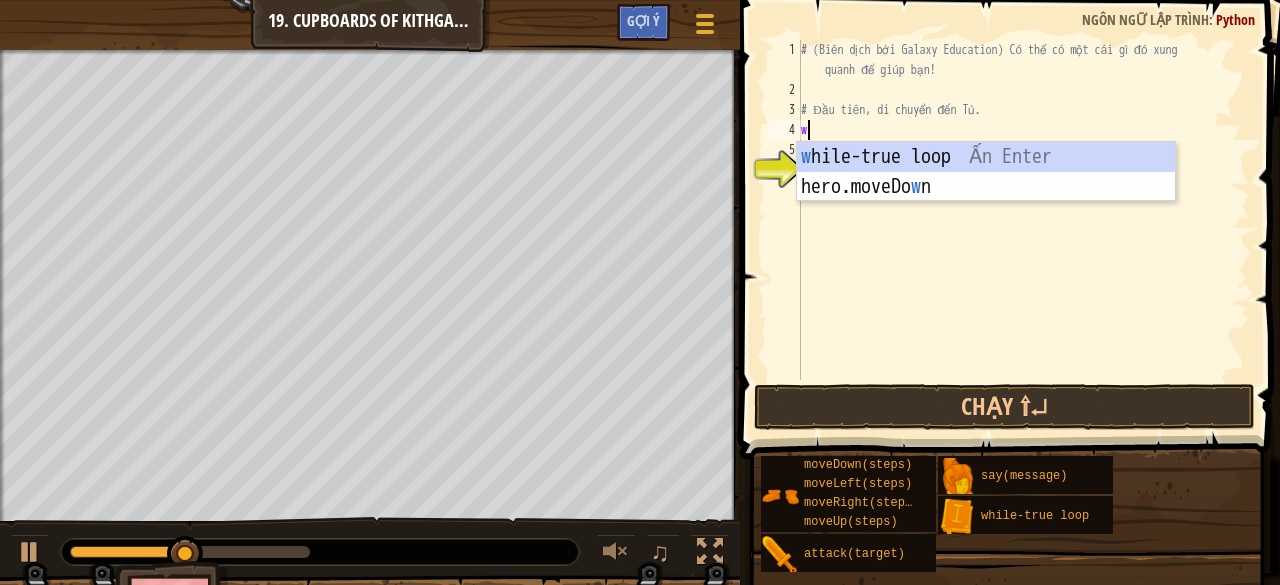 scroll, scrollTop: 9, scrollLeft: 0, axis: vertical 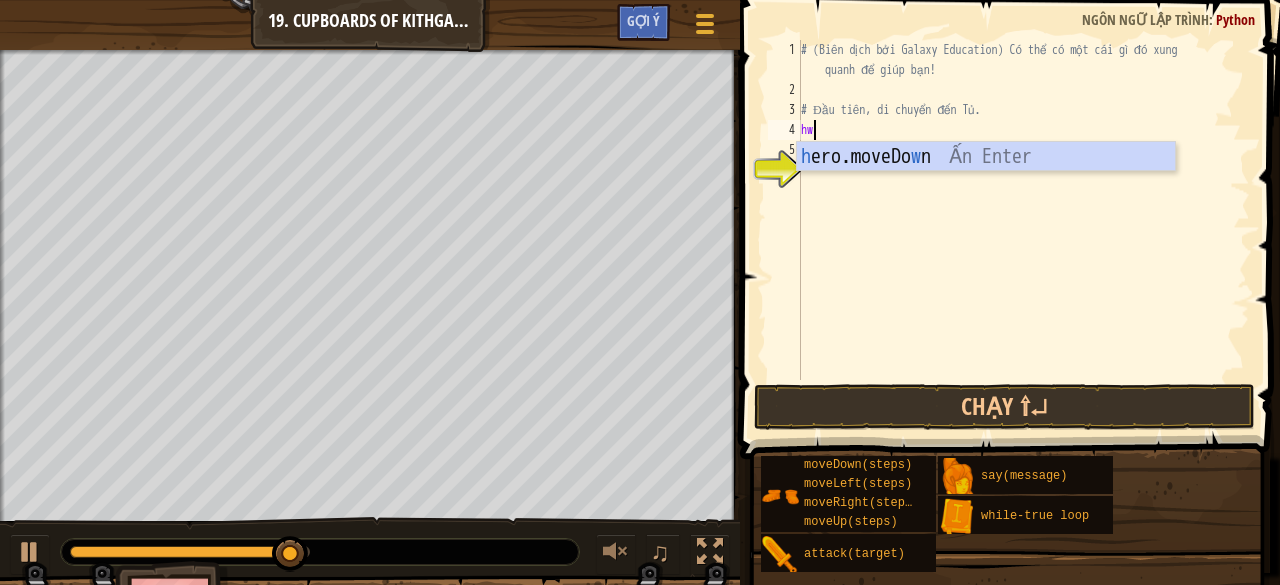 type on "h" 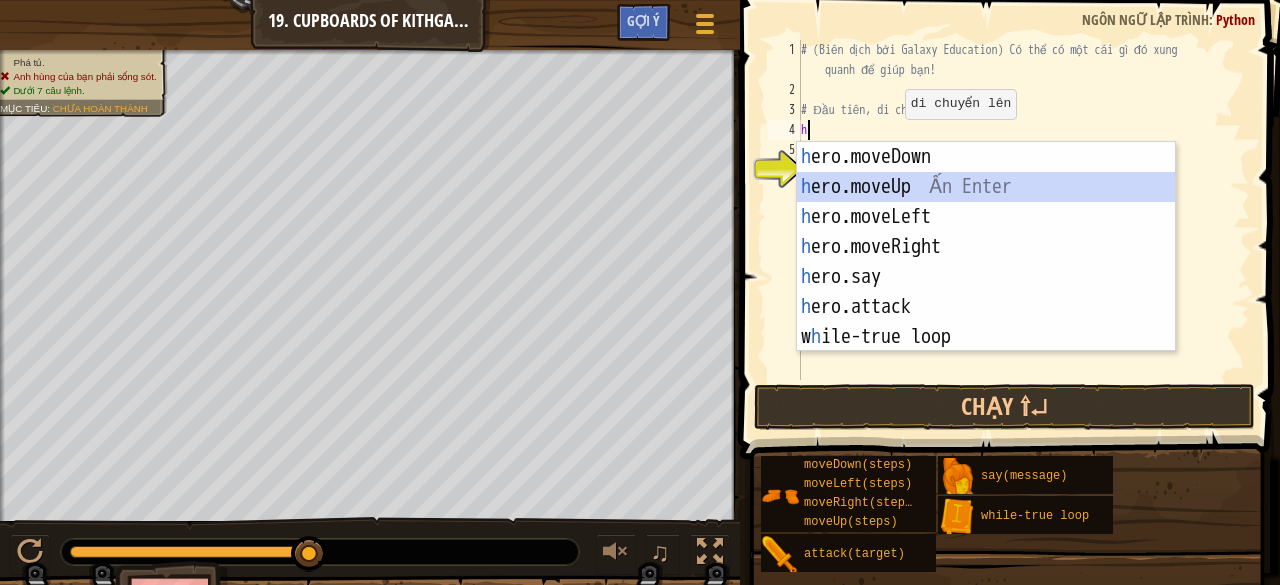click on "h ero.moveDown Ấn Enter h ero.moveUp Ấn Enter h ero.moveLeft Ấn Enter h ero.moveRight Ấn Enter h ero.say Ấn Enter h ero.attack Ấn Enter w h ile-true loop Ấn Enter" at bounding box center (986, 277) 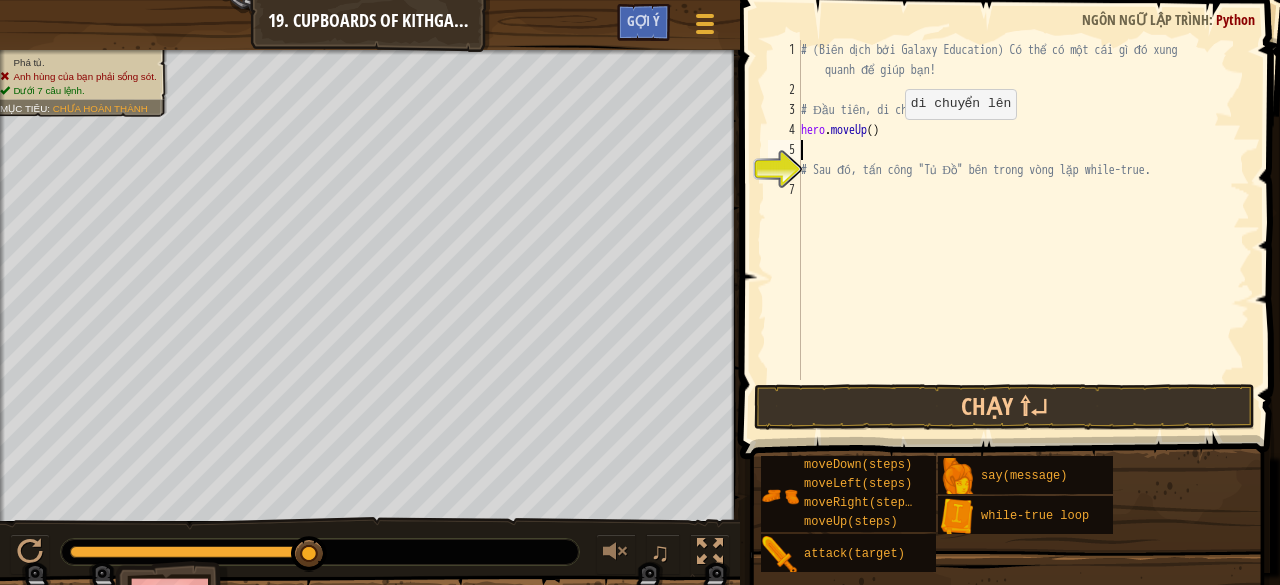 click on "# (Biên dịch bởi Galaxy Education) Có thể có một cái gì đó xung       quanh để giúp bạn! # Đầu tiên, di chuyển đến Tủ. hero . moveUp ( ) # Sau đó, tấn công "Tủ Đồ" bên trong vòng lặp while-true." at bounding box center (1023, 240) 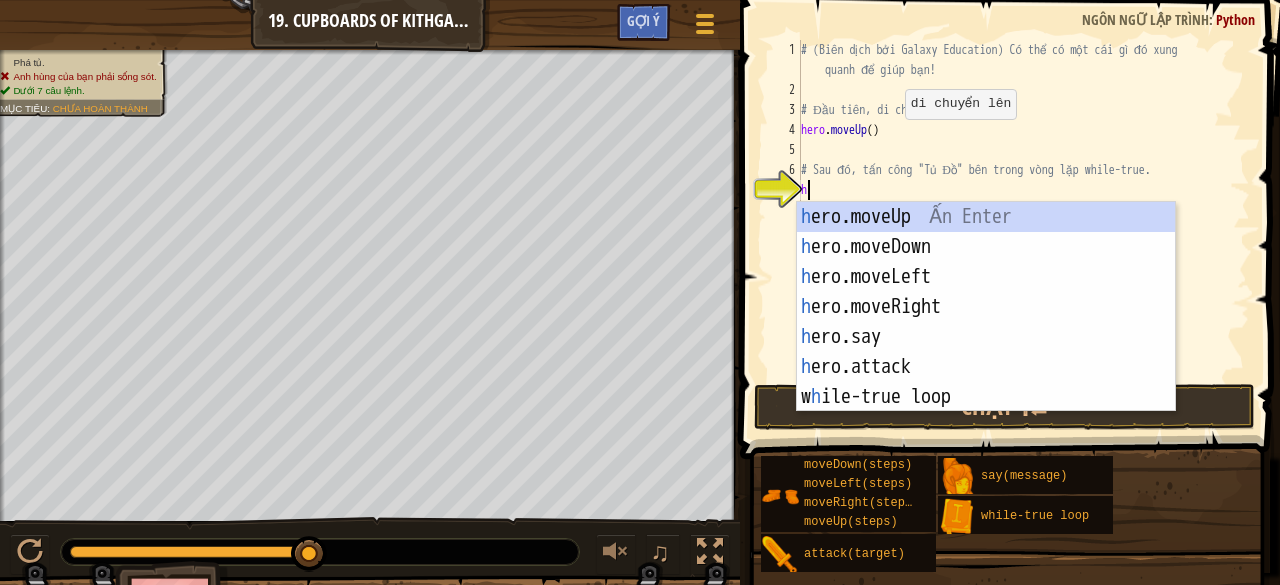 type on "he" 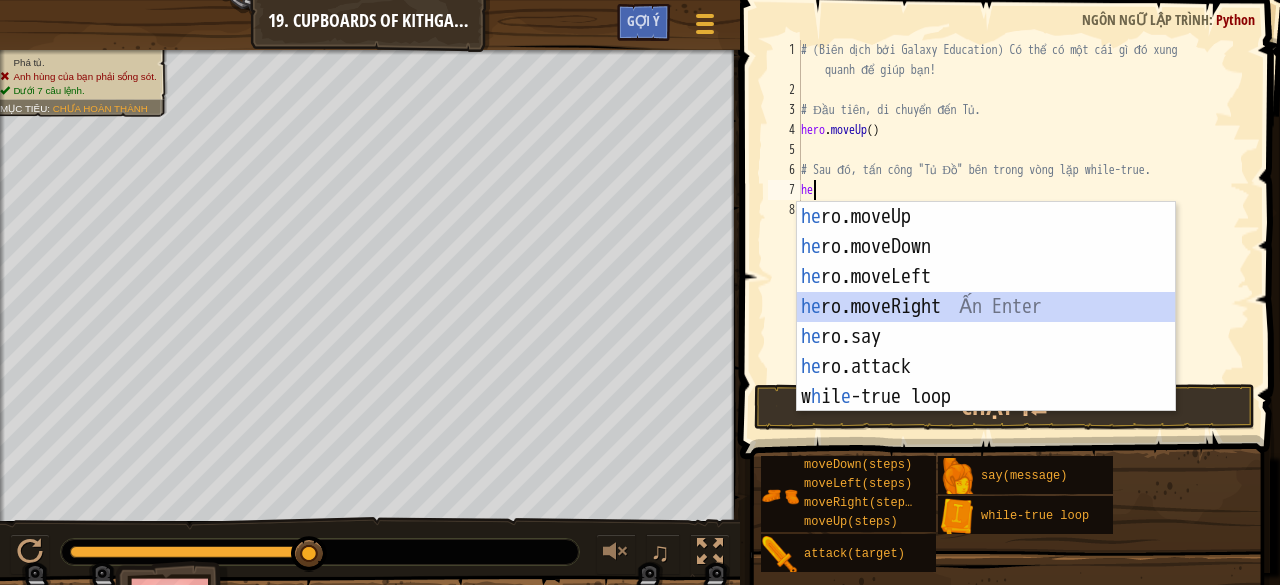 click on "he ro.moveUp Ấn Enter he ro.moveDown Ấn Enter he ro.moveLeft Ấn Enter he ro.moveRight Ấn Enter he ro.say Ấn Enter he ro.attack Ấn Enter w h il e -true loop Ấn Enter" at bounding box center [986, 337] 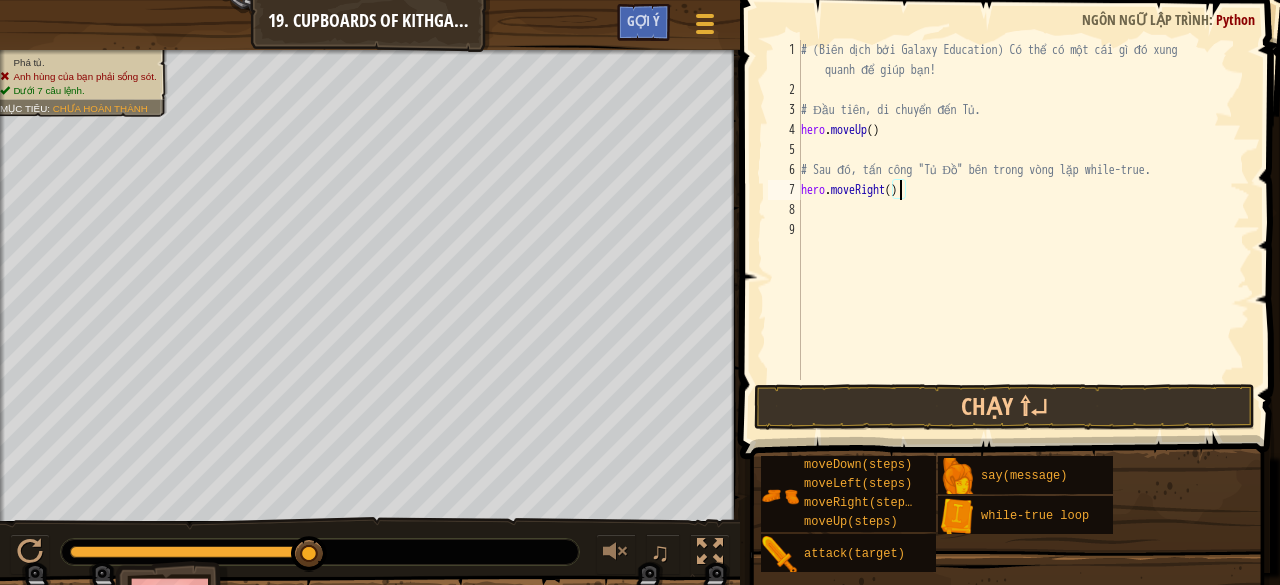 scroll, scrollTop: 9, scrollLeft: 8, axis: both 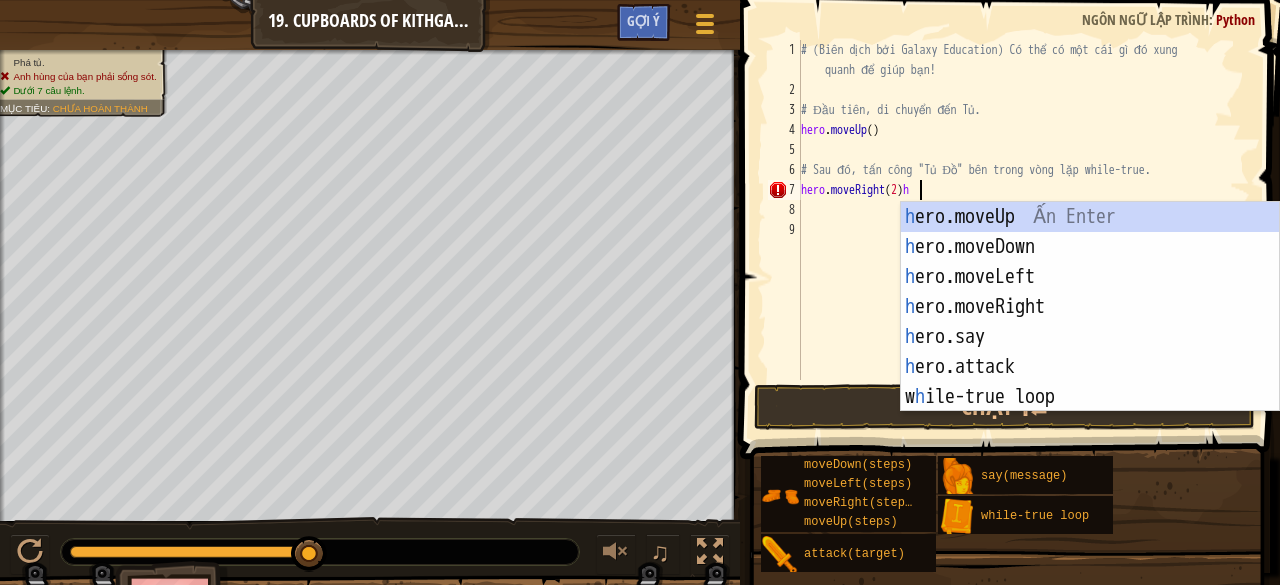 type on "hero.moveRight(2)" 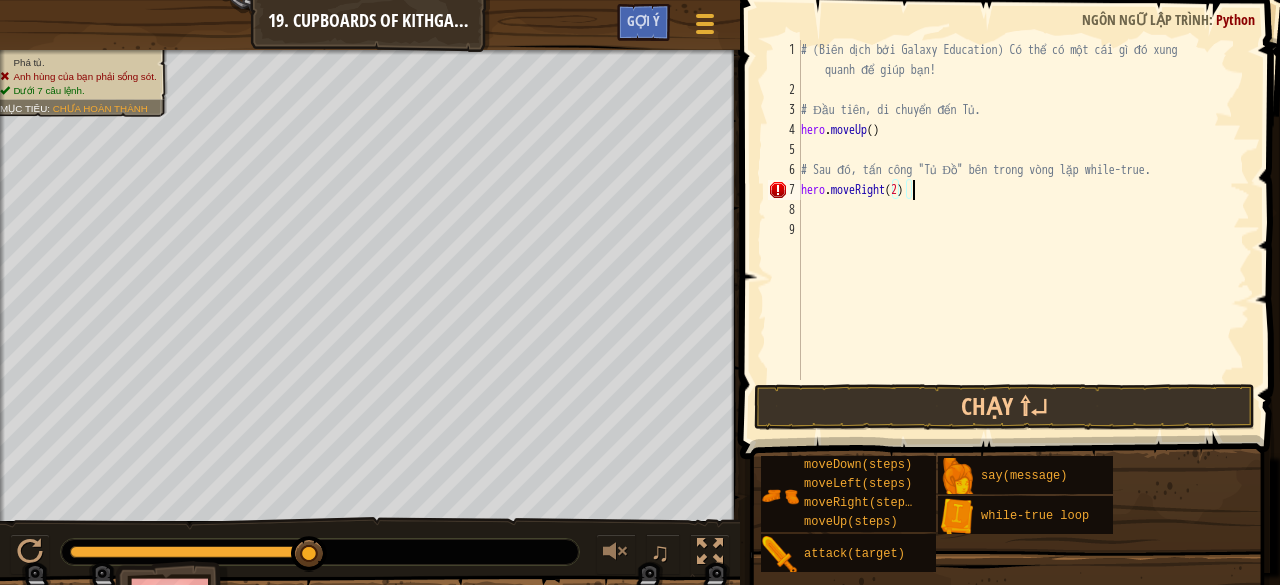 scroll, scrollTop: 9, scrollLeft: 0, axis: vertical 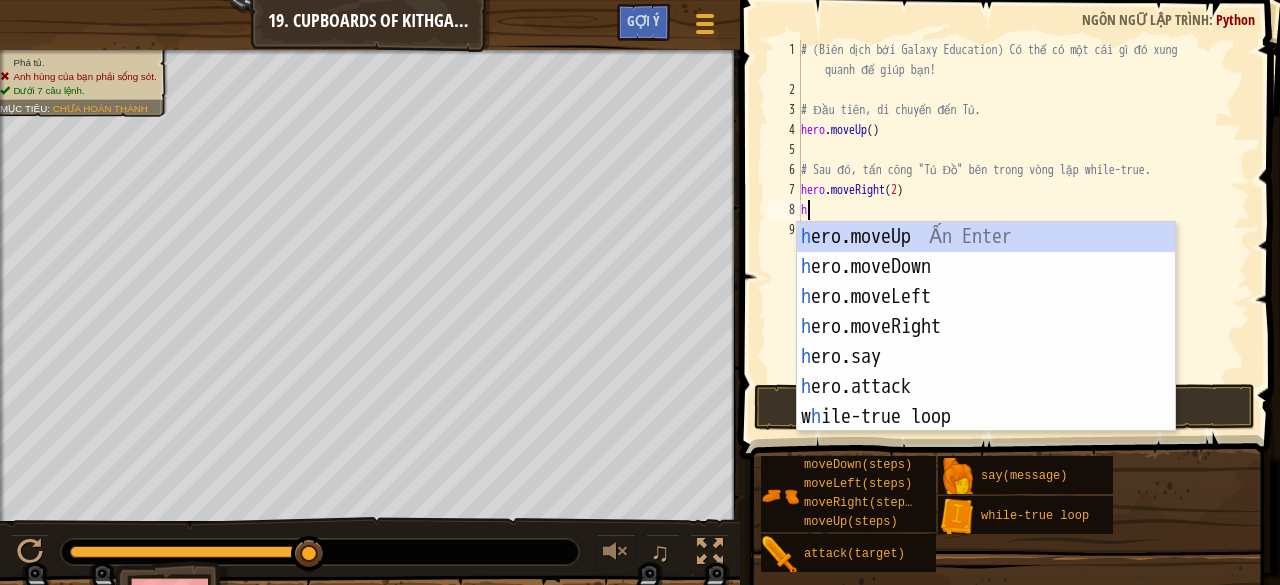 type on "he" 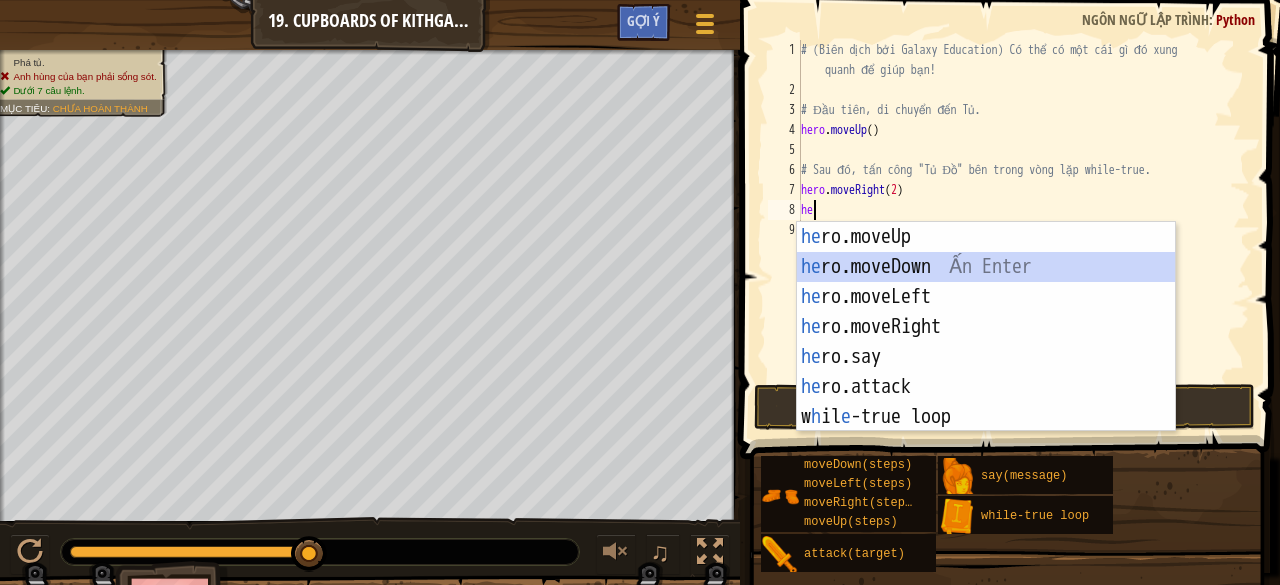 click on "he ro.moveUp Ấn Enter he ro.moveDown Ấn Enter he ro.moveLeft Ấn Enter he ro.moveRight Ấn Enter he ro.say Ấn Enter he ro.attack Ấn Enter w h il e -true loop Ấn Enter" at bounding box center (986, 357) 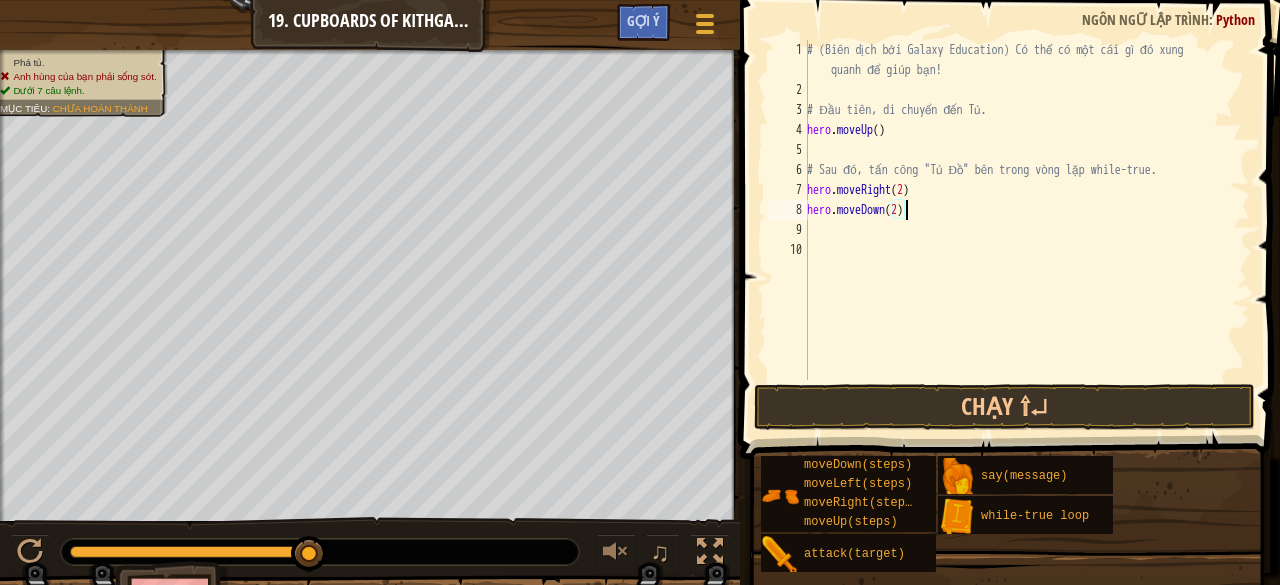 scroll, scrollTop: 9, scrollLeft: 8, axis: both 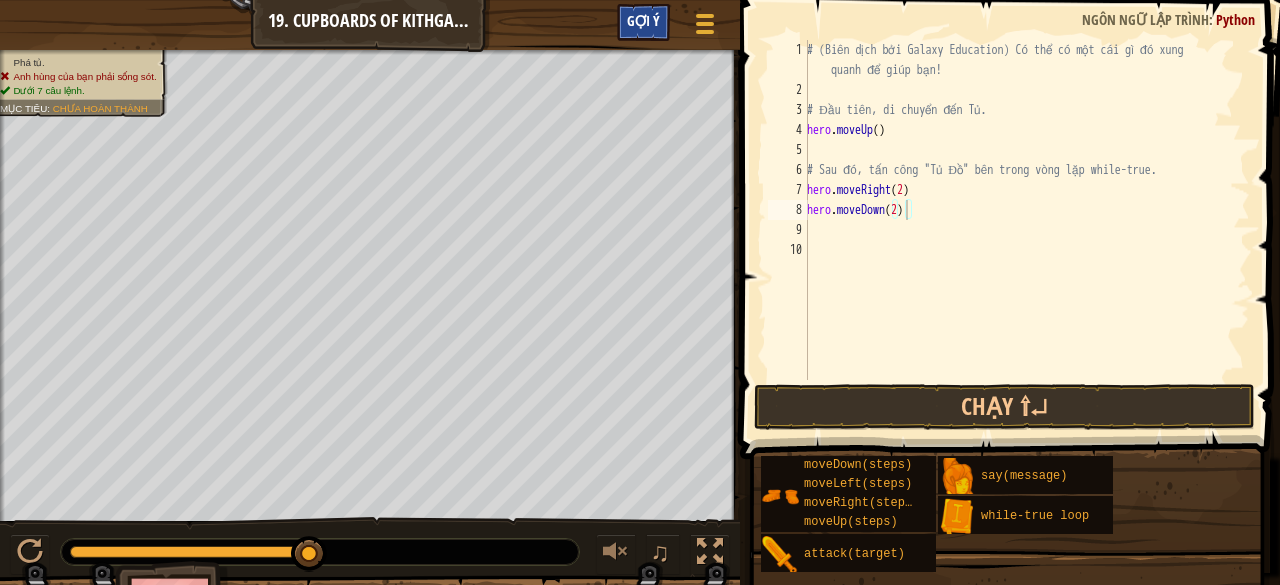 click on "Gợi ý" at bounding box center (643, 20) 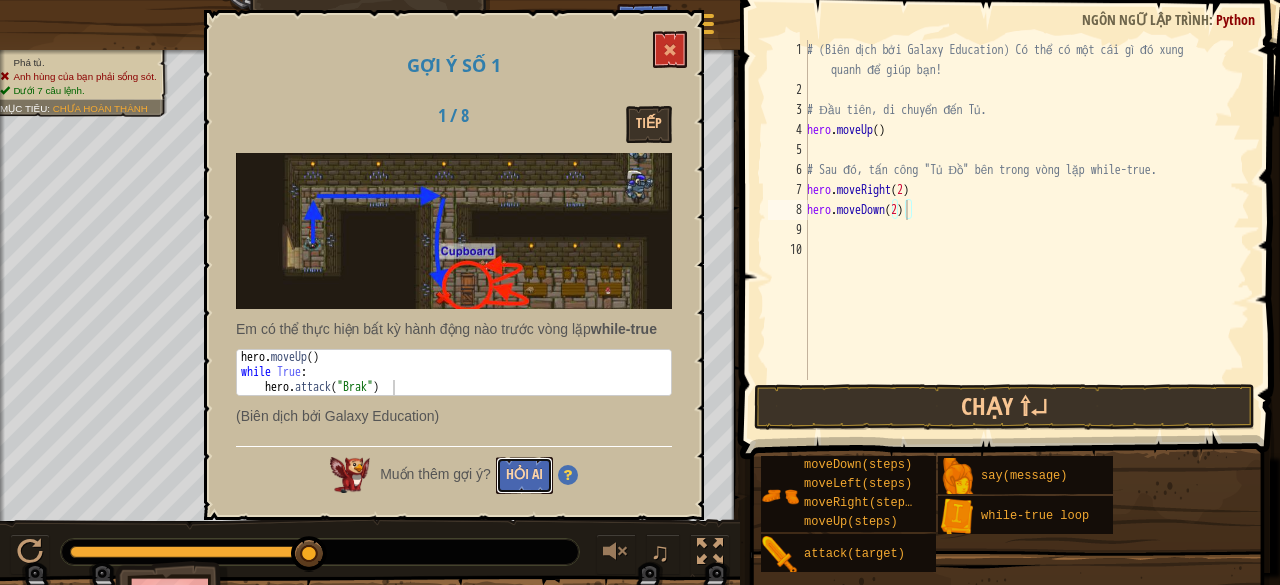 click on "Hỏi AI" at bounding box center [524, 475] 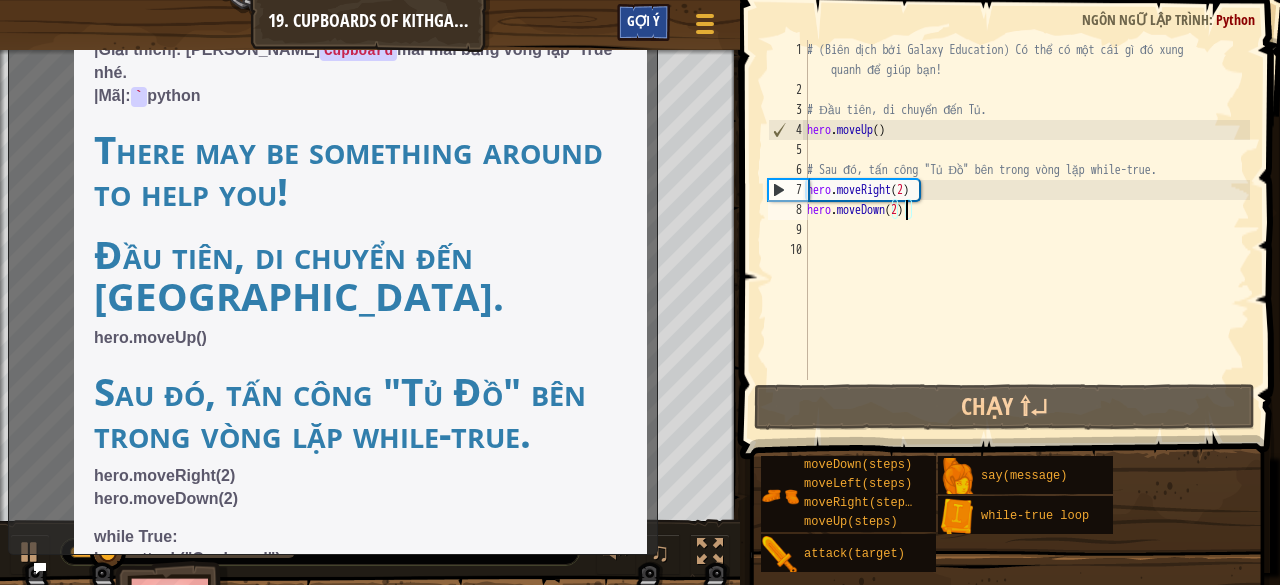 scroll, scrollTop: 92, scrollLeft: 0, axis: vertical 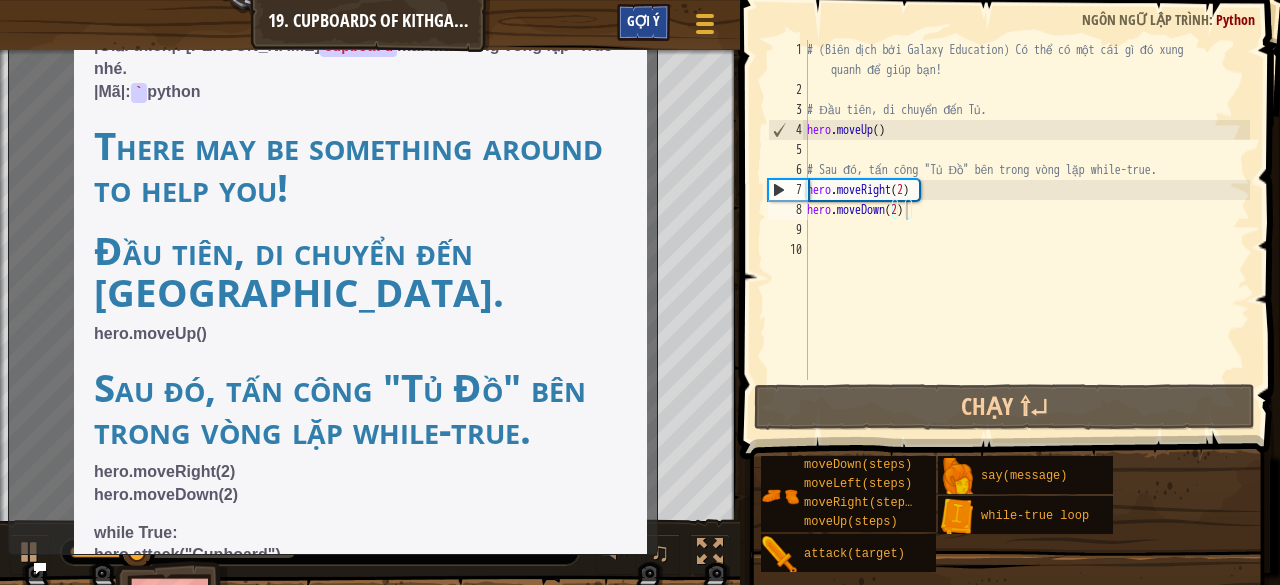 click on "Gợi ý" at bounding box center [643, 20] 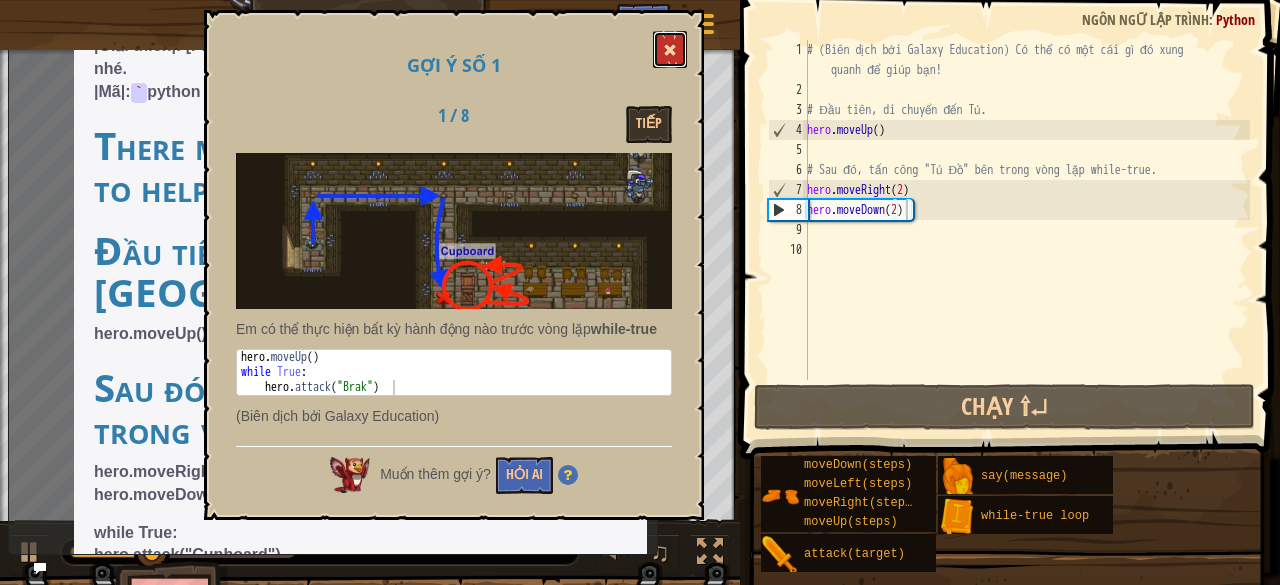 click at bounding box center (670, 49) 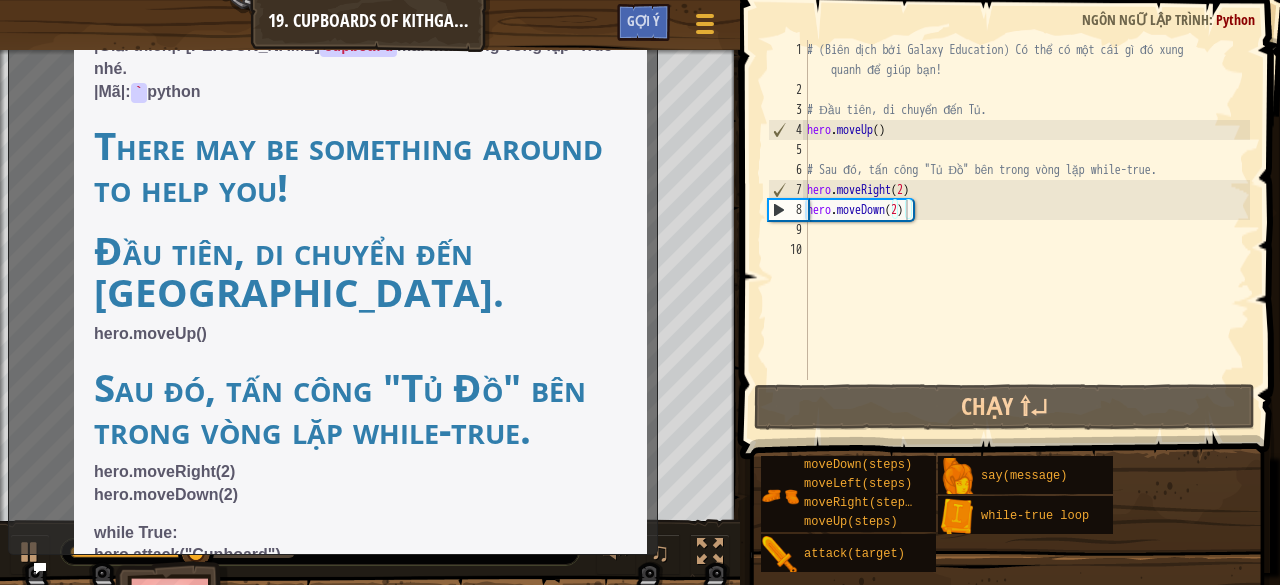 click at bounding box center (29, 582) 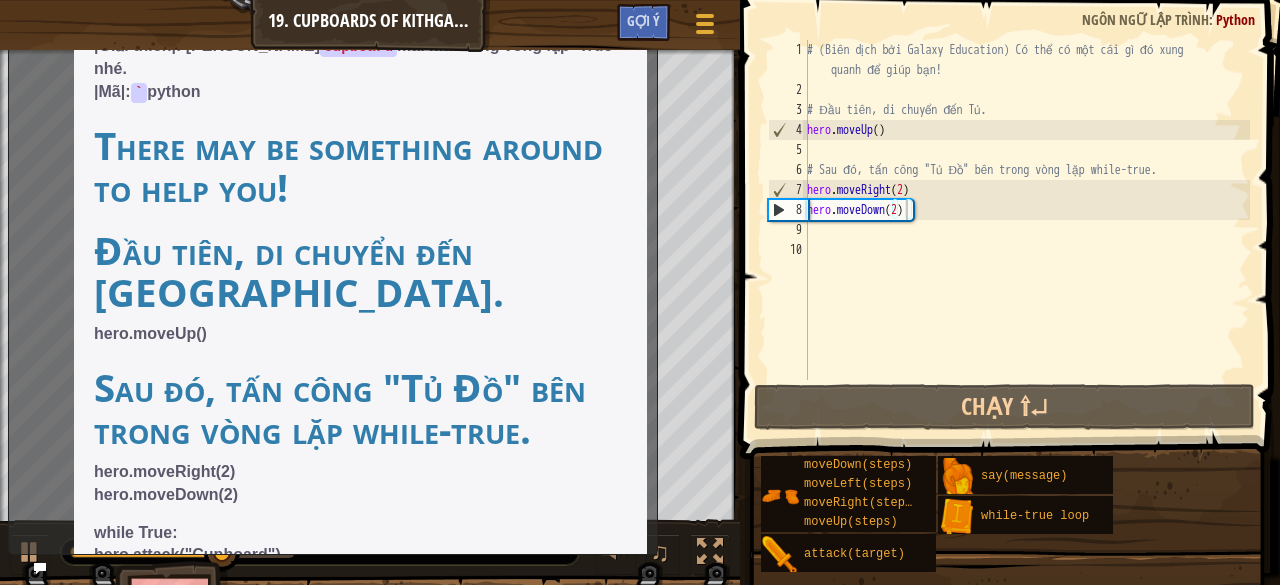 click on "Sau đó, tấn công "Tủ Đồ" bên trong vòng lặp while-true." at bounding box center (360, 408) 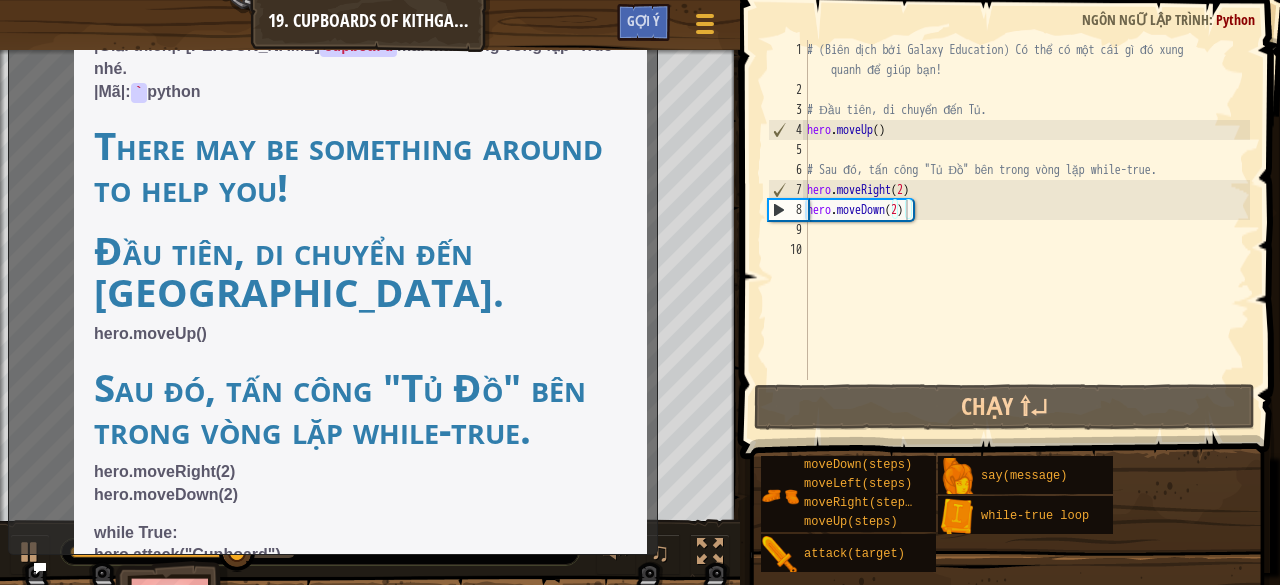 click on "x AI thân mến, tôi khẩn cầu bạn, giải thích lỗi của tôi, bằng thơ.
Tôi chỉ có thể nói về lỗi mã, Trong khi vòng lặp chưa có, dễ mà. |Vấn đề|: Dòng 8: thêm vòng lặp  while True:  phía trước |Giải thích|: Tấn công  Cupboard  mãi mãi bằng vòng lặp ‘True’ nhé. |Mã|:  ` python
There may be something around to help you!
Đầu tiên, di chuyển đến Tủ.
hero.moveUp()
Sau đó, tấn công "Tủ Đồ" bên trong vòng lặp while-true.
hero.moveRight(2) hero.moveDown(2)
while True:     hero.attack("Cupboard") `" at bounding box center (333, 255) 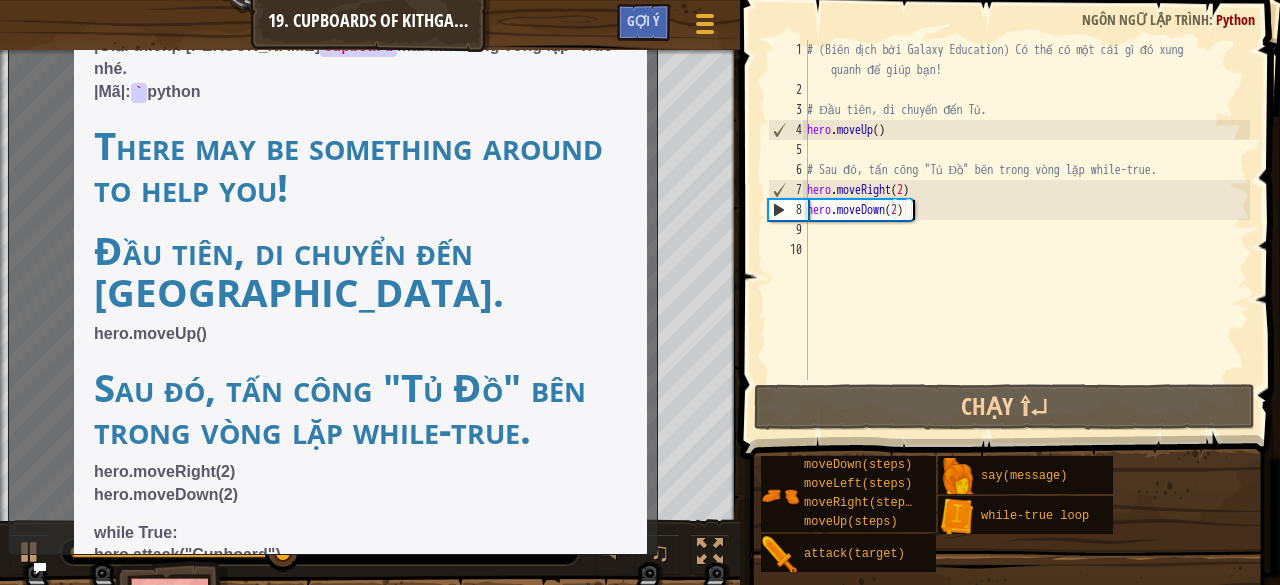click on "# (Biên dịch bởi Galaxy Education) Có thể có một cái gì đó xung       quanh để giúp bạn! # Đầu tiên, di chuyển đến Tủ. hero . moveUp ( ) # Sau đó, tấn công "Tủ Đồ" bên trong vòng lặp while-true. hero . moveRight ( 2 ) hero . moveDown ( 2 )" at bounding box center [1026, 240] 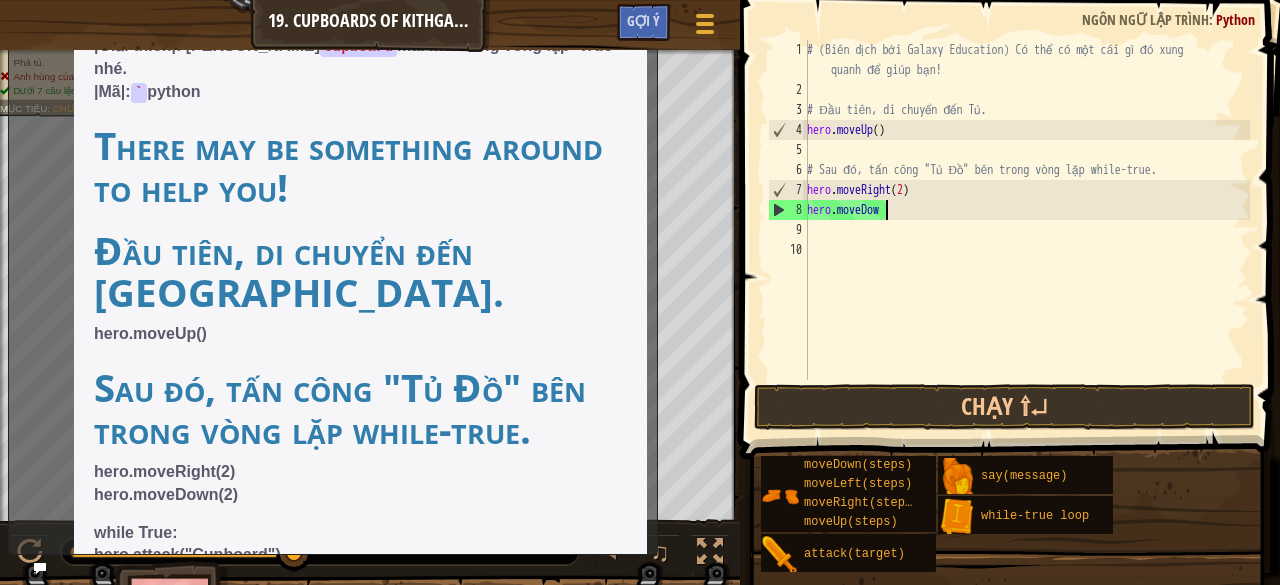 scroll, scrollTop: 9, scrollLeft: 2, axis: both 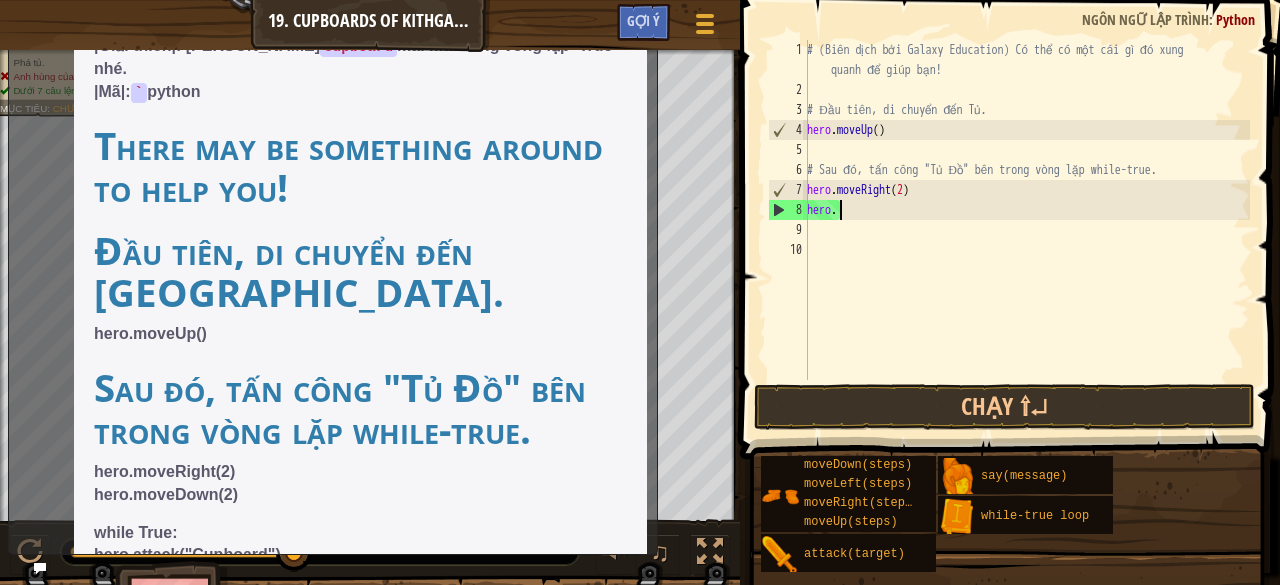 type on "h" 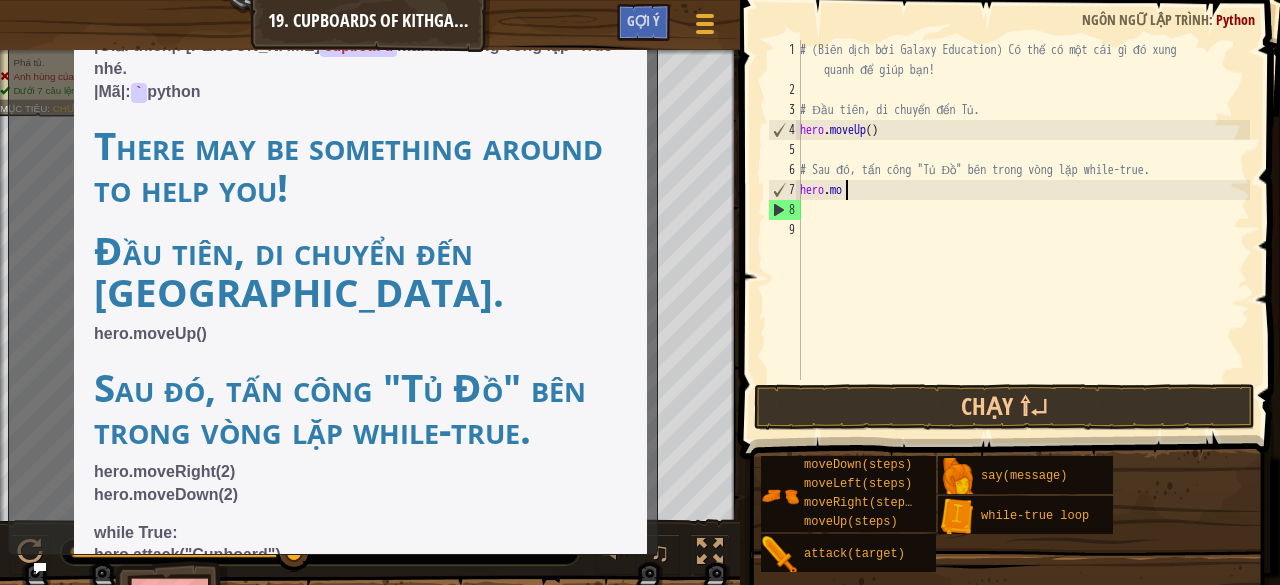 type on "h" 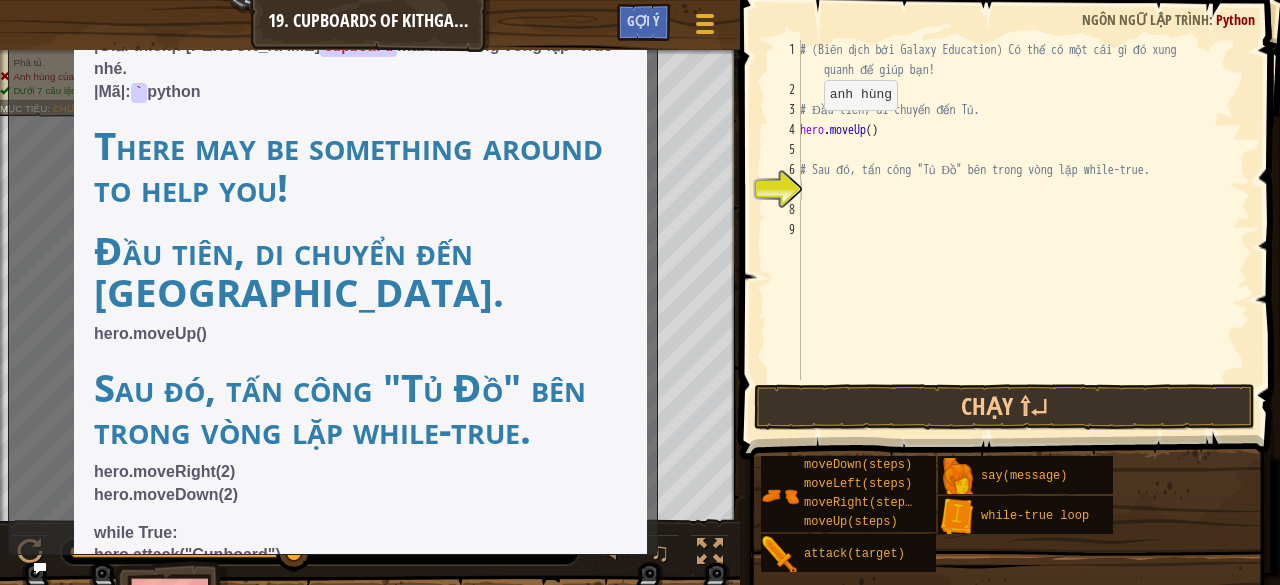 click on "Khoá học Giới thiệu chung về Khoa học máy tính 19. Cupboards of Kithgard Tuỳ chọn Xong Gợi ý" at bounding box center [370, 25] 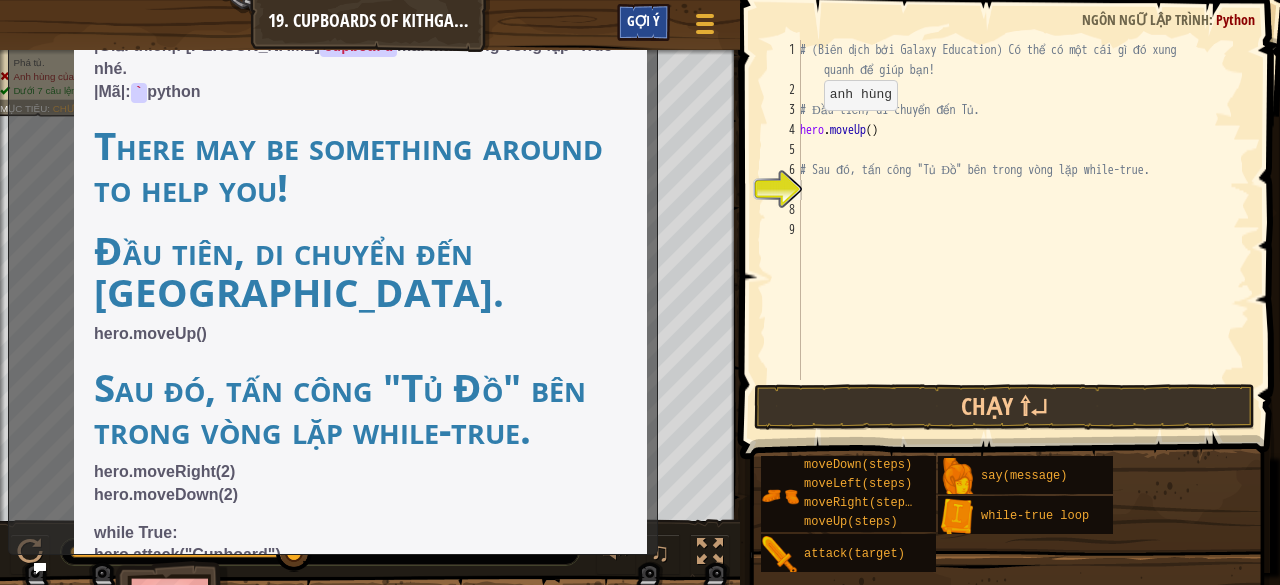 click on "Gợi ý" at bounding box center [643, 22] 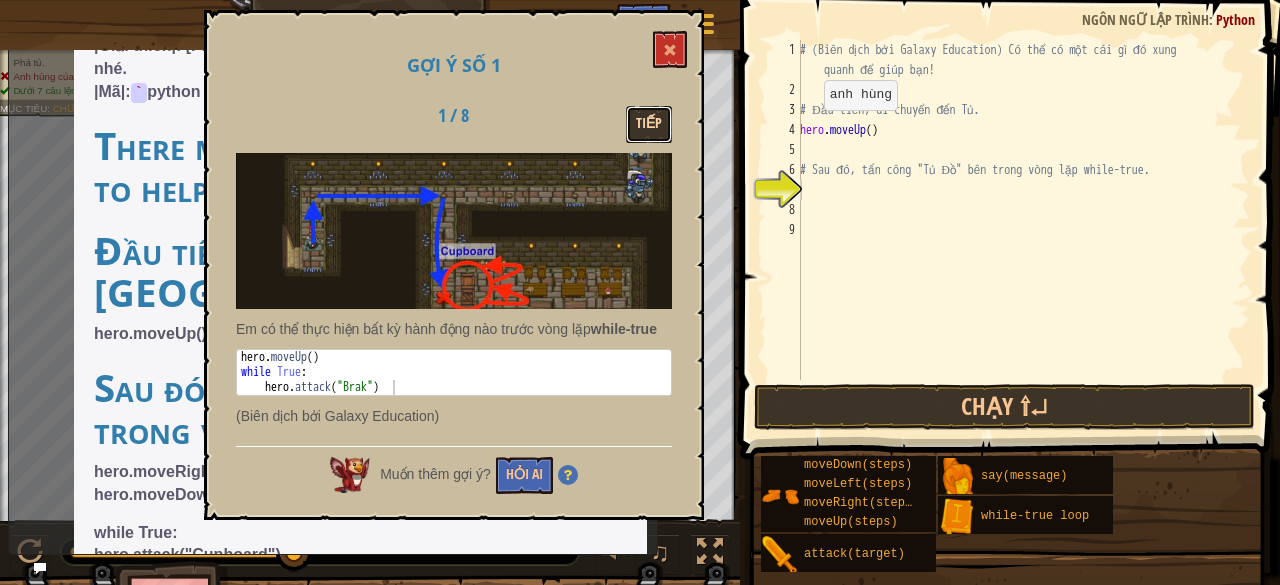 click on "Tiếp" at bounding box center (649, 124) 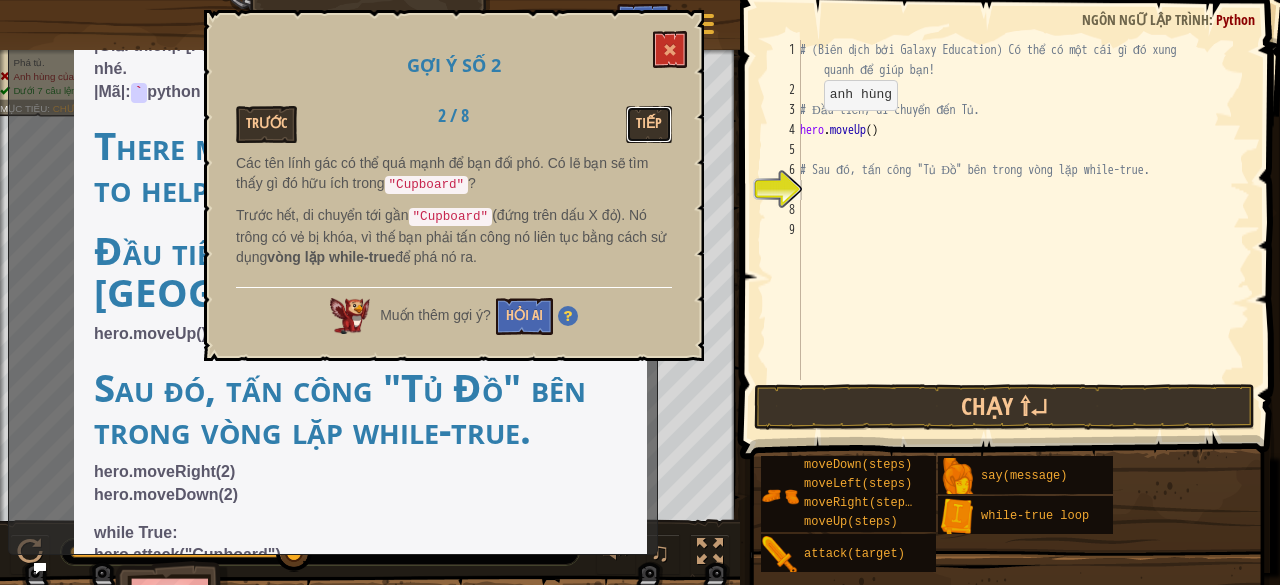 click on "Tiếp" at bounding box center [649, 124] 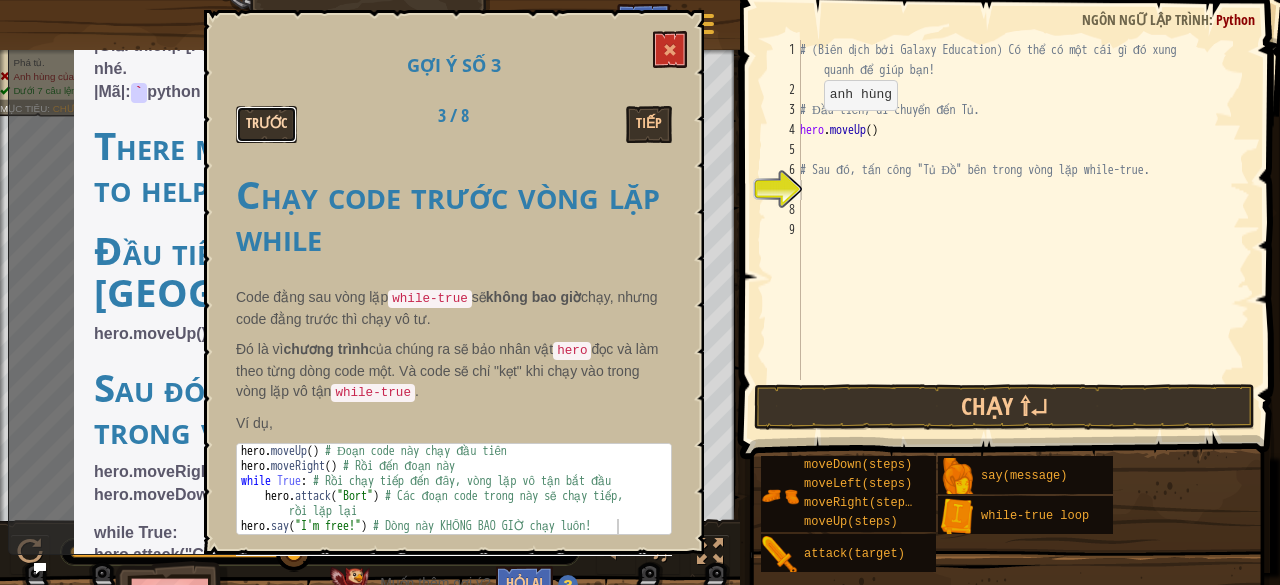 click on "Trước" at bounding box center (266, 124) 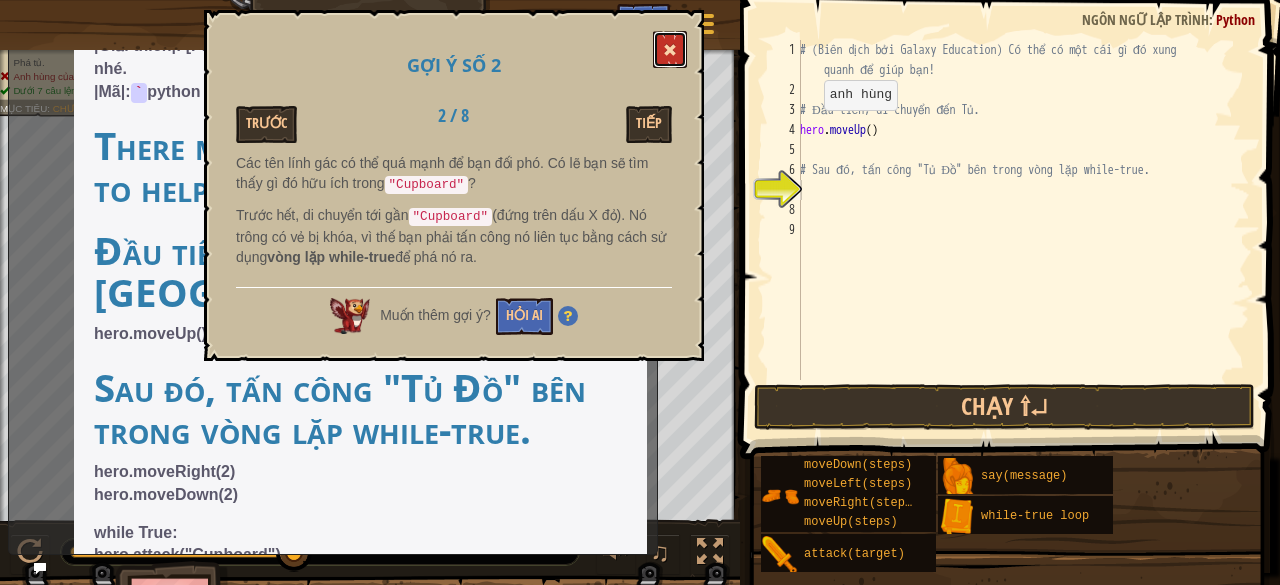 click at bounding box center [670, 49] 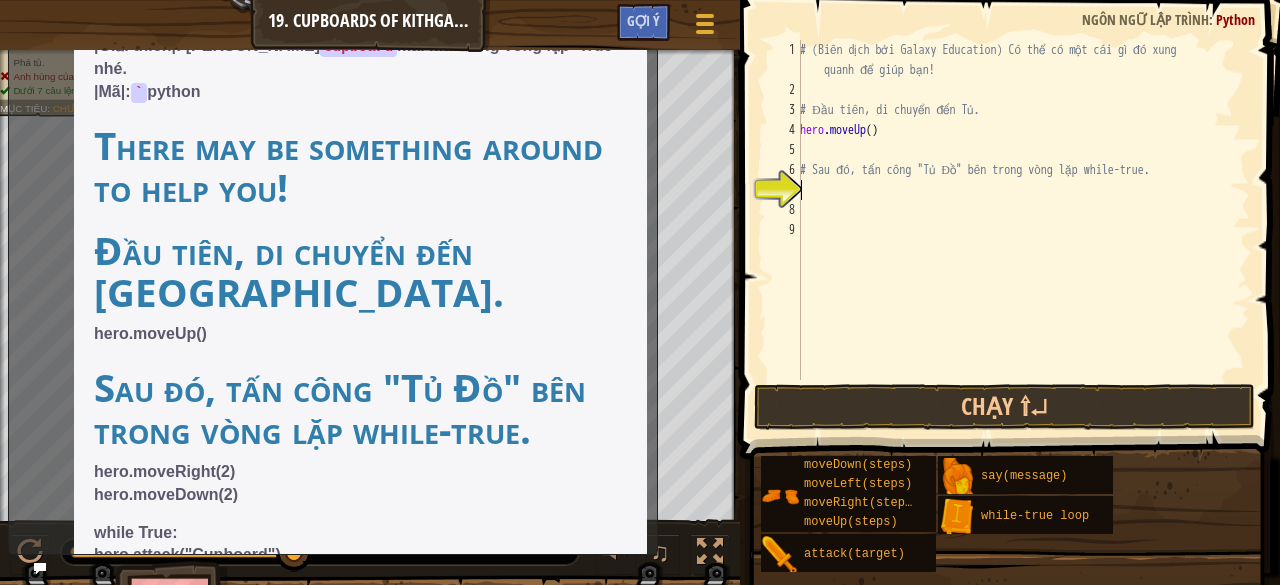 click on "# (Biên dịch bởi Galaxy Education) Có thể có một cái gì đó xung       quanh để giúp bạn! # Đầu tiên, di chuyển đến Tủ. hero . moveUp ( ) # Sau đó, tấn công "Tủ Đồ" bên trong vòng lặp while-true." at bounding box center [1023, 240] 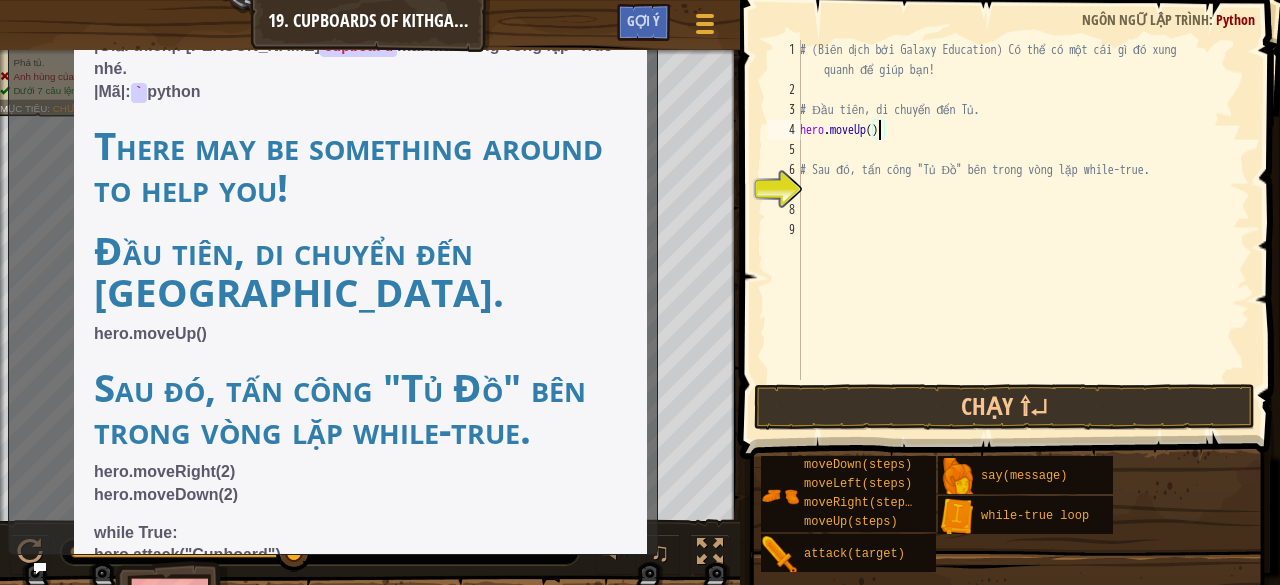 type on "hero.moveUp(2)" 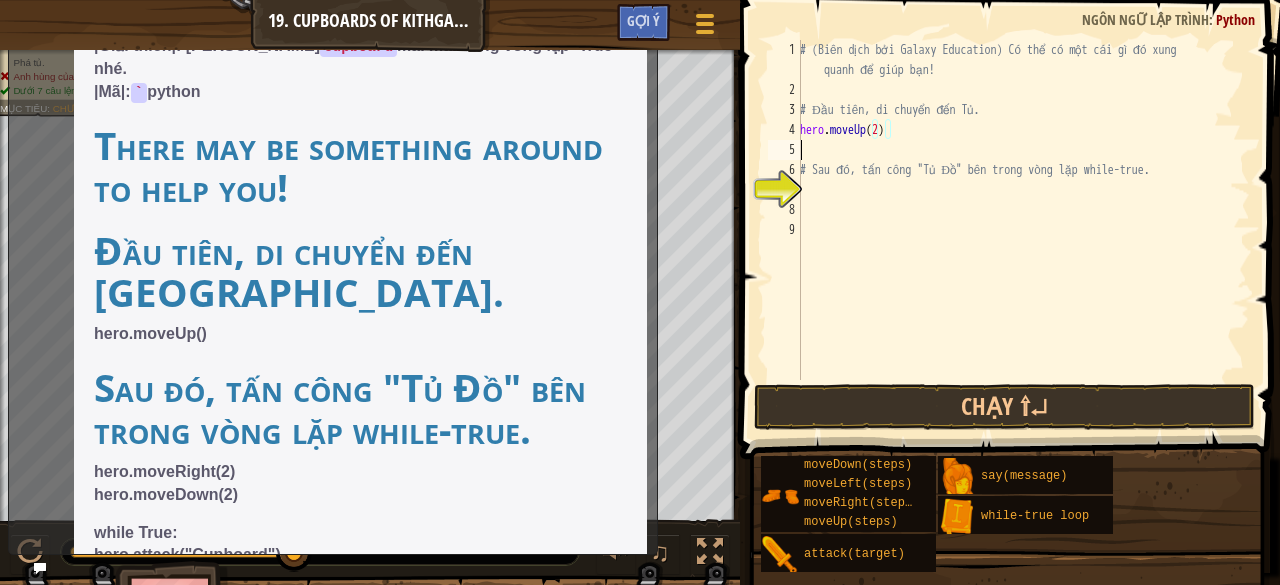 scroll, scrollTop: 9, scrollLeft: 0, axis: vertical 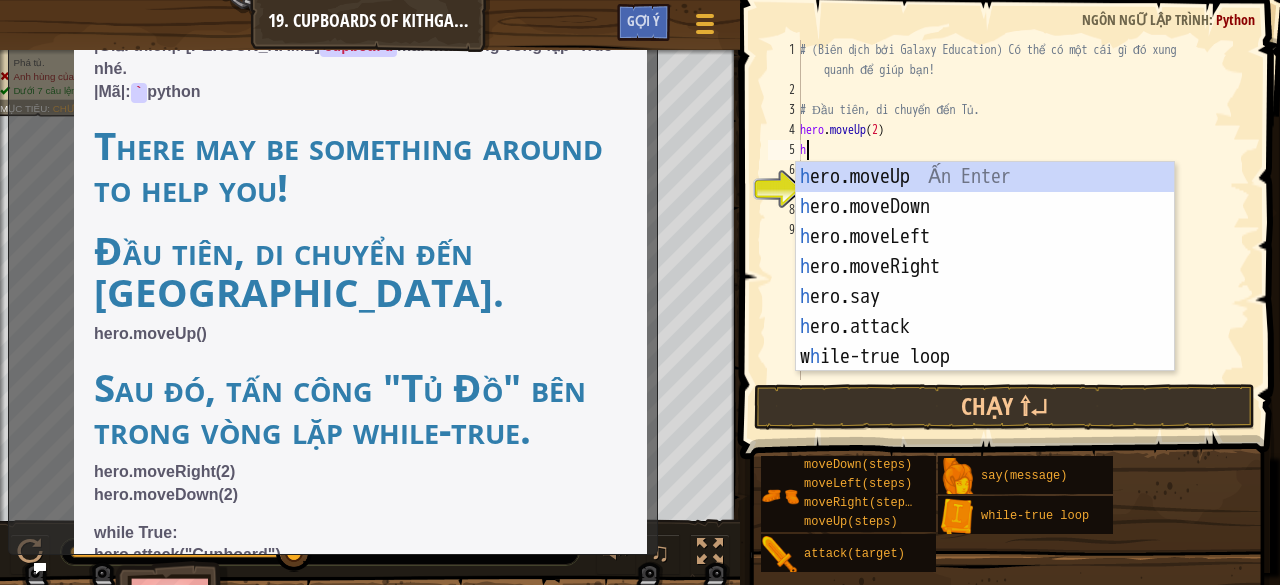 type on "he" 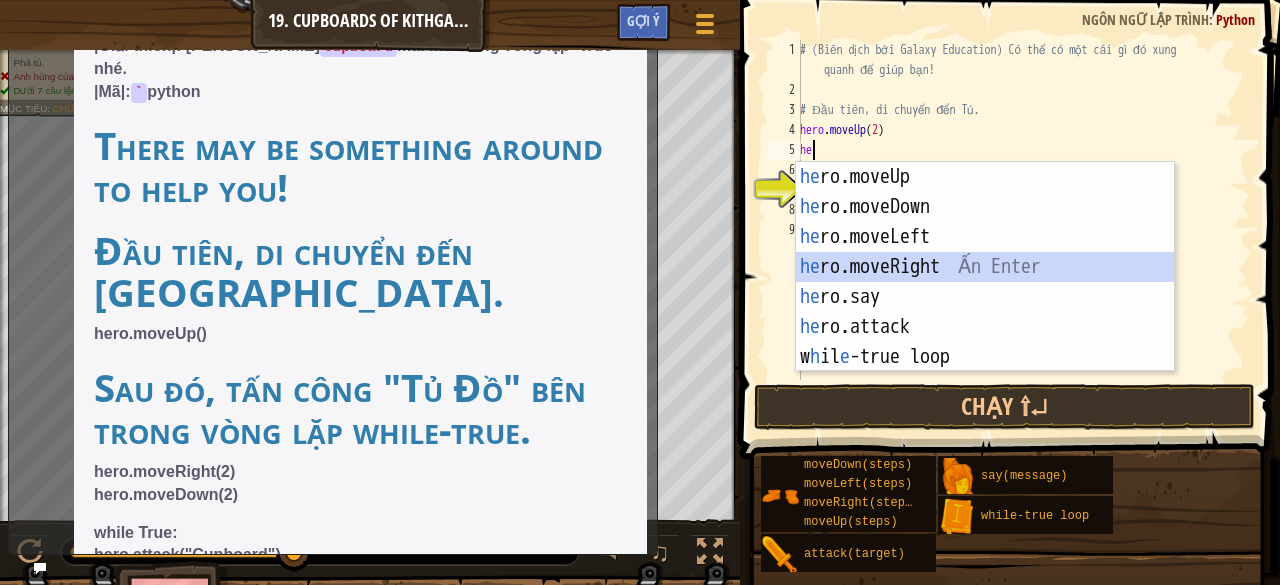 click on "he ro.moveUp Ấn Enter he ro.moveDown Ấn Enter he ro.moveLeft Ấn Enter he ro.moveRight Ấn Enter he ro.say Ấn Enter he ro.attack Ấn Enter w h il e -true loop Ấn Enter" at bounding box center (985, 297) 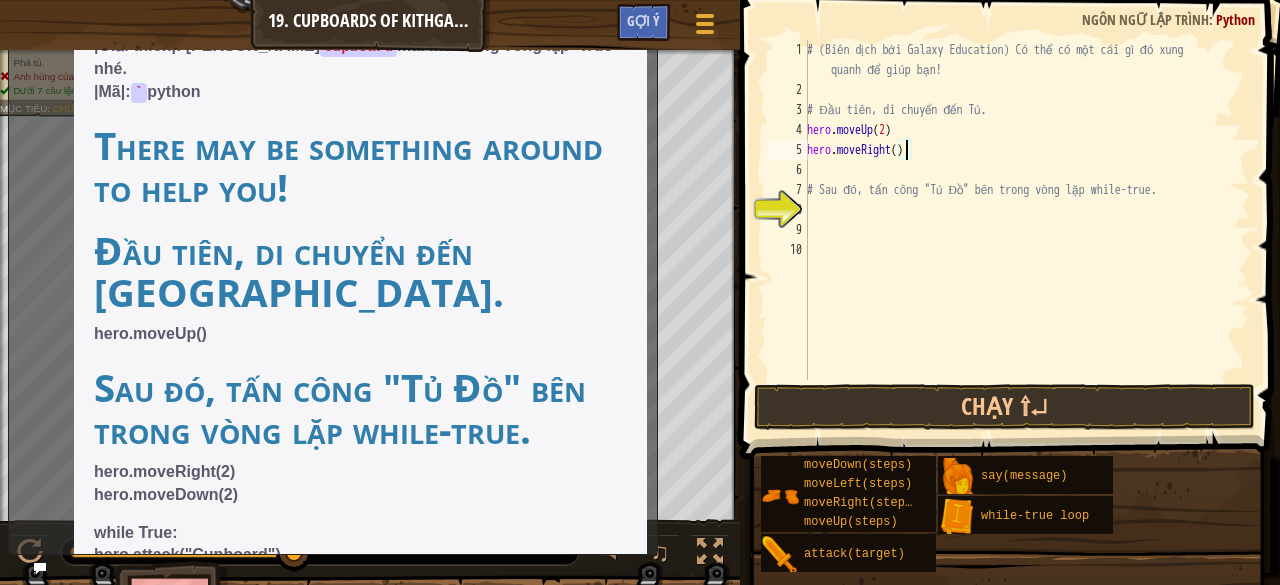 type on "hero.moveRight(2)" 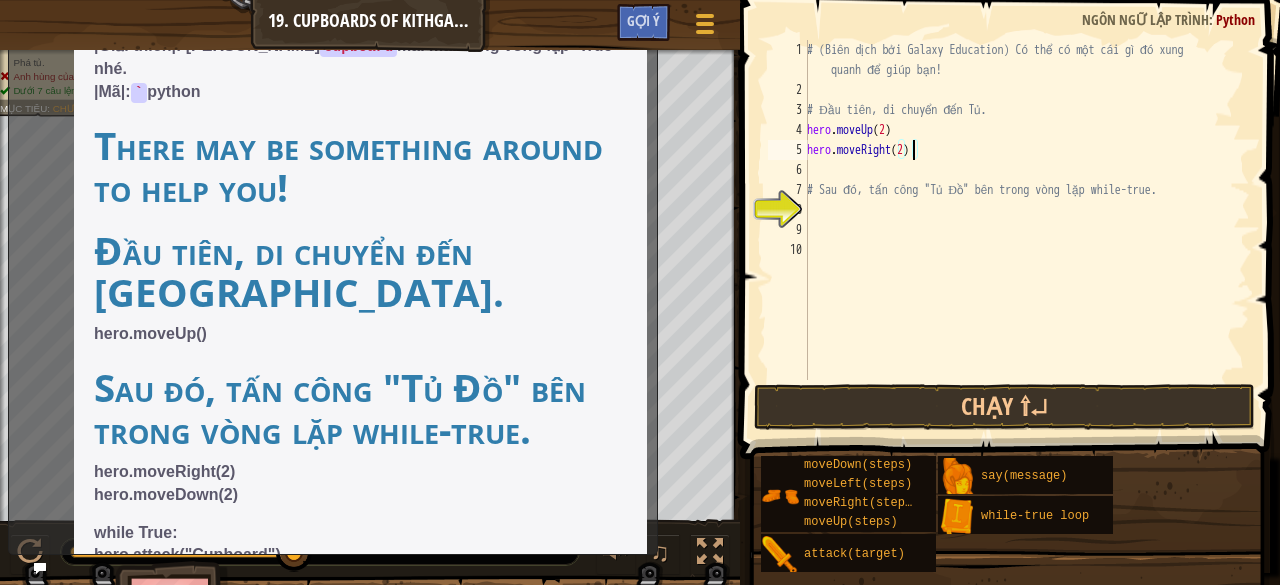 scroll, scrollTop: 9, scrollLeft: 0, axis: vertical 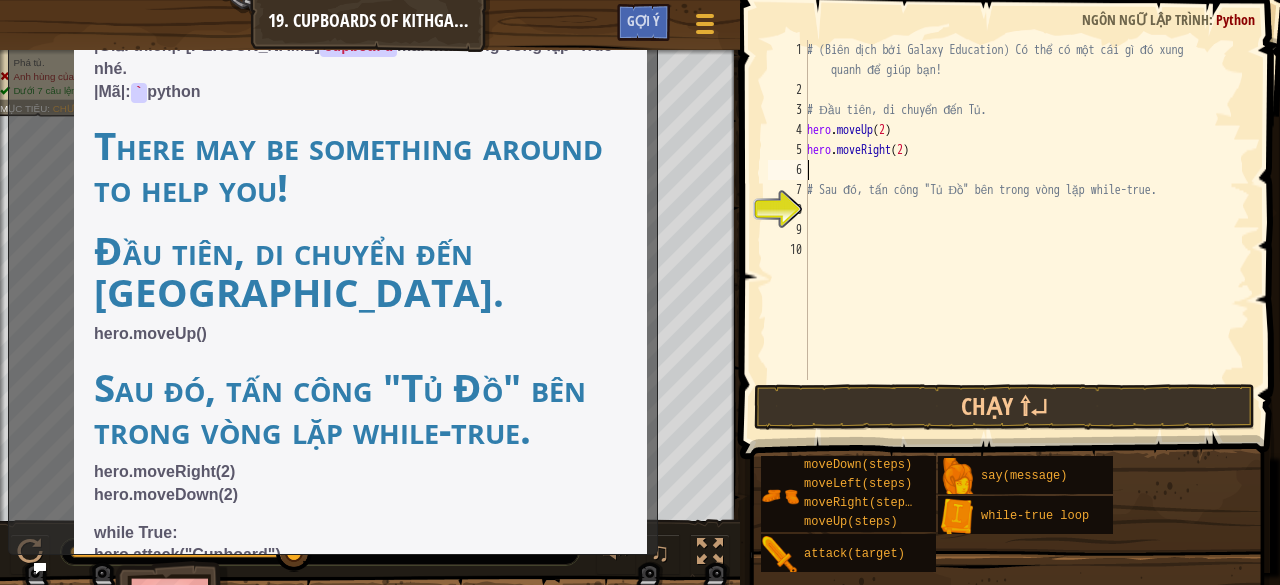 type on "# Sau đó, tấn công "Tủ Đồ" bên trong vòng lặp while-true." 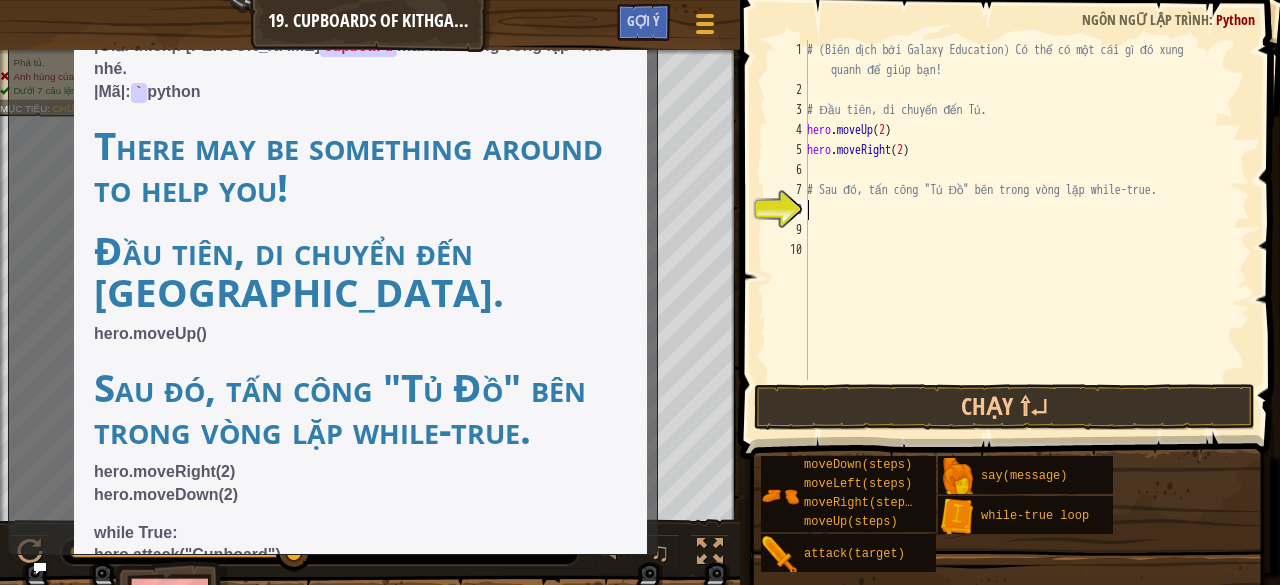 type on "# Sau đó, tấn công "Tủ Đồ" bên trong vòng lặp while-true." 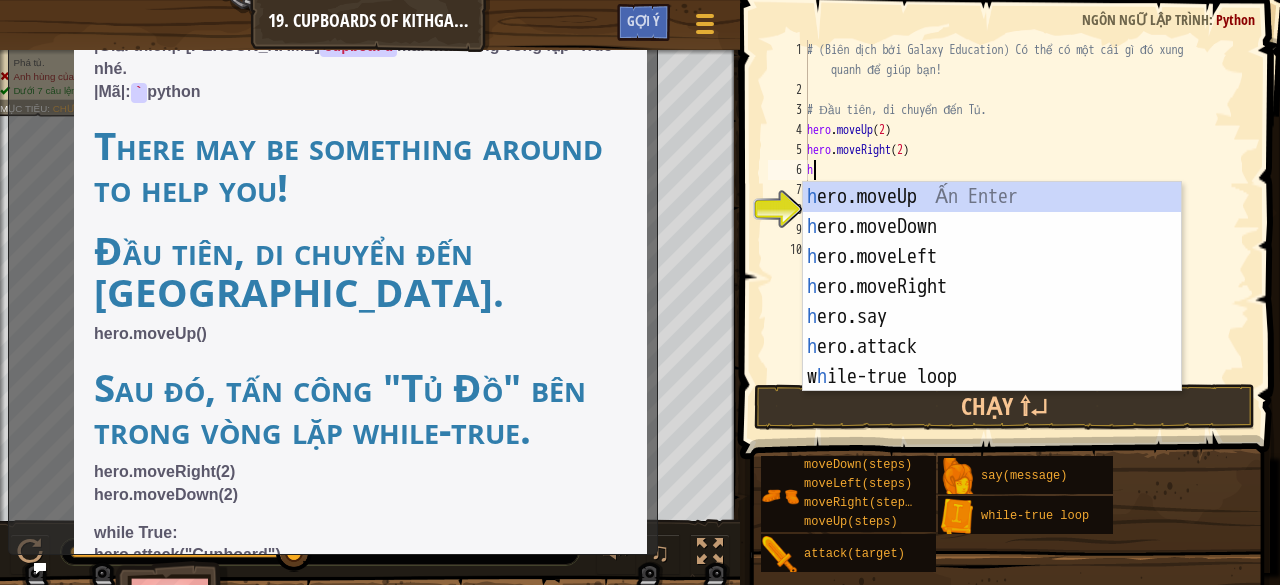 type on "he" 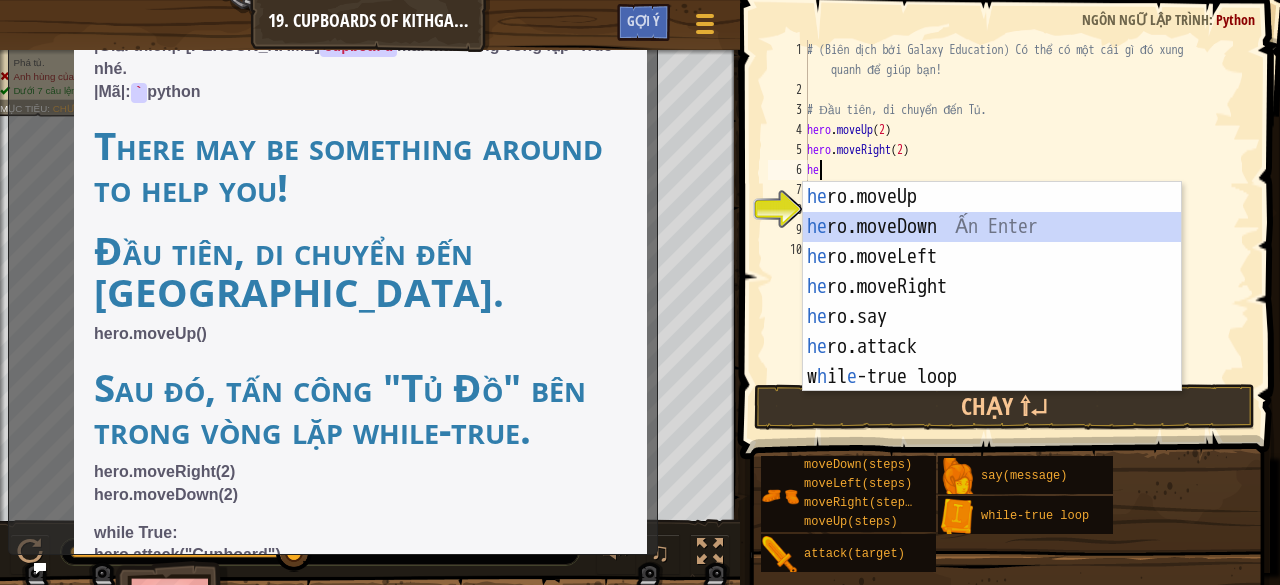 click on "he ro.moveUp Ấn Enter he ro.moveDown Ấn Enter he ro.moveLeft Ấn Enter he ro.moveRight Ấn Enter he ro.say Ấn Enter he ro.attack Ấn Enter w h il e -true loop Ấn Enter" at bounding box center [992, 317] 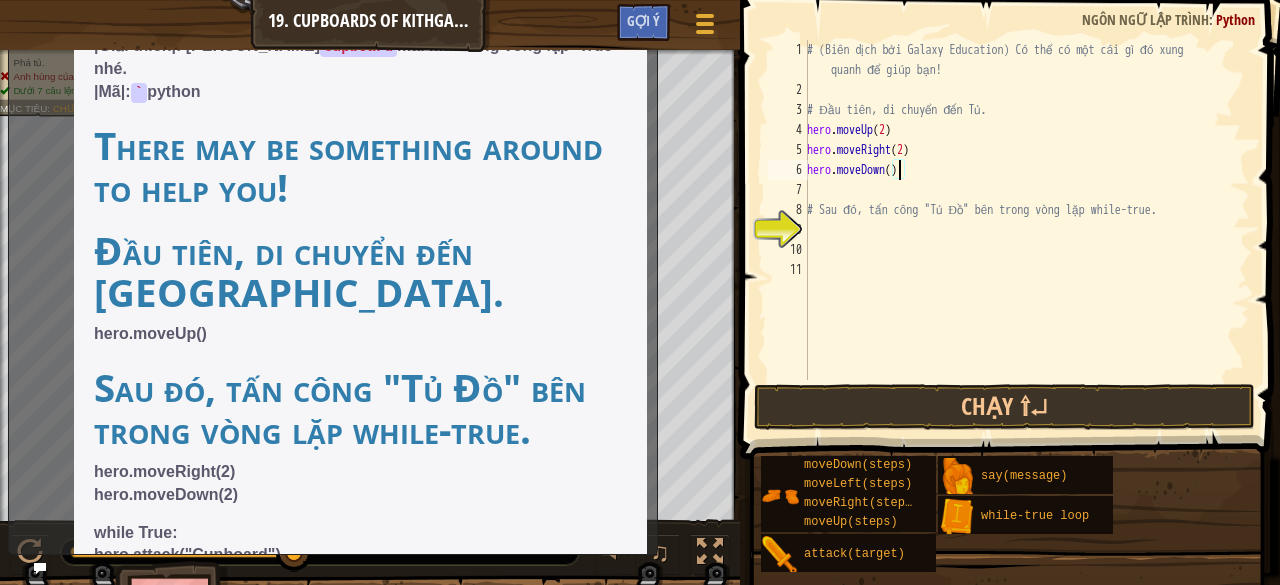 type on "hero.moveDown(2)" 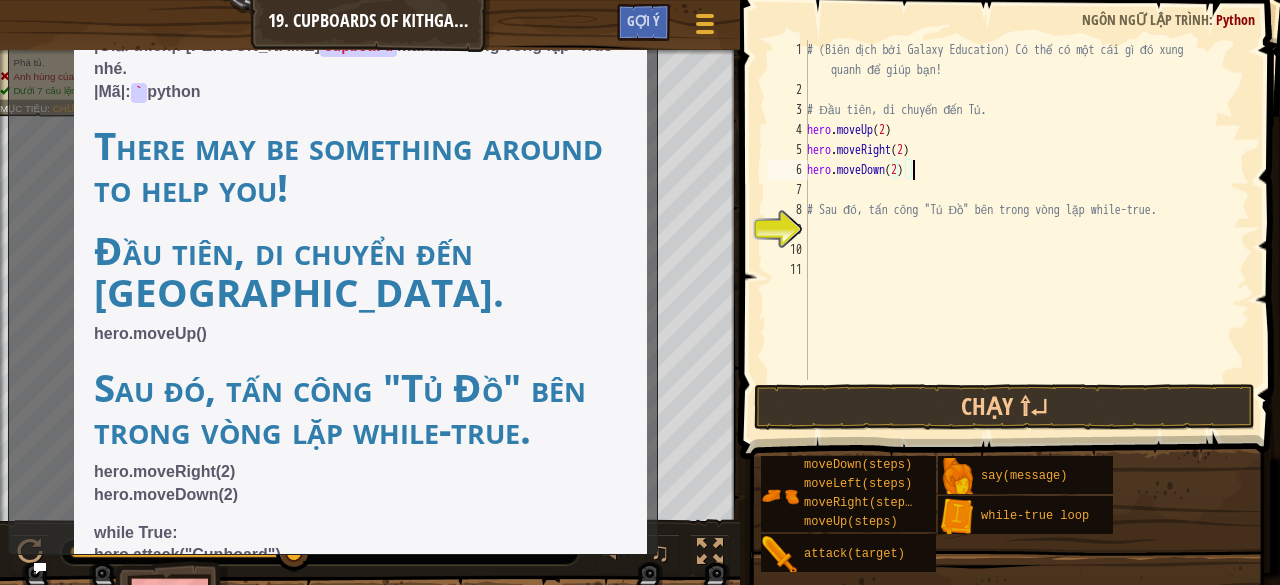 scroll, scrollTop: 9, scrollLeft: 0, axis: vertical 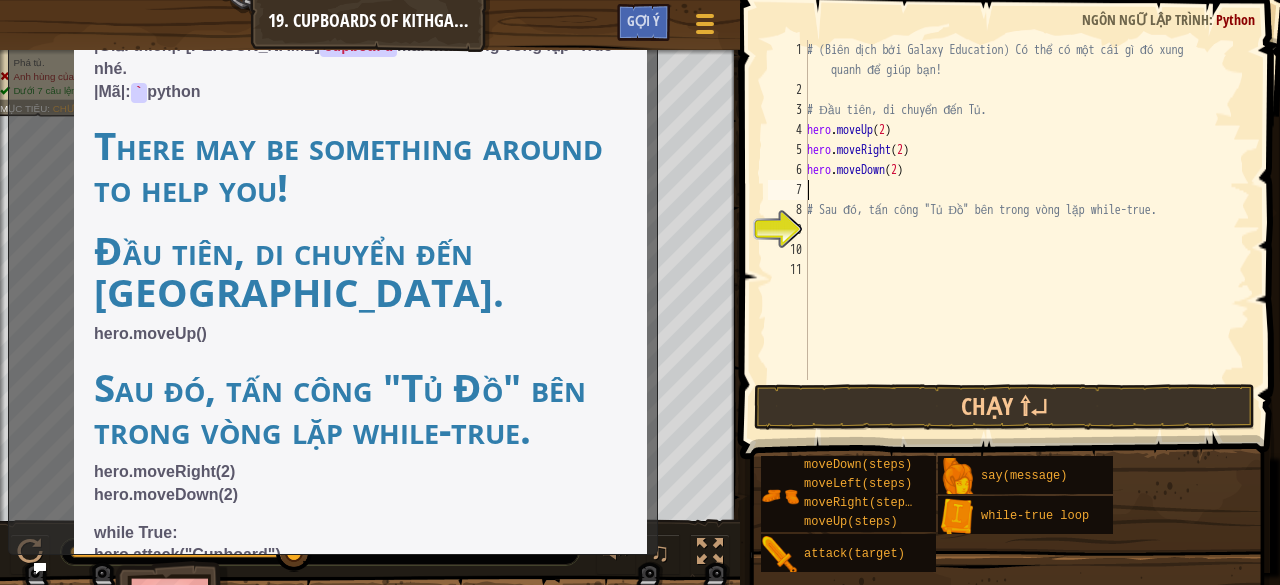 type on "h" 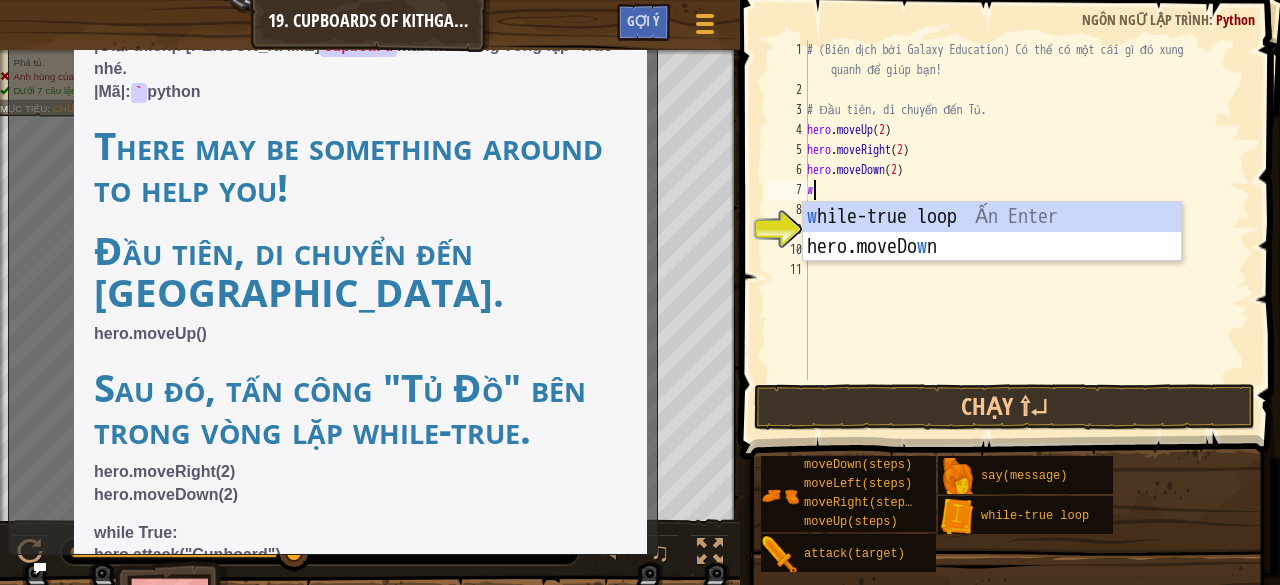 type on "wh" 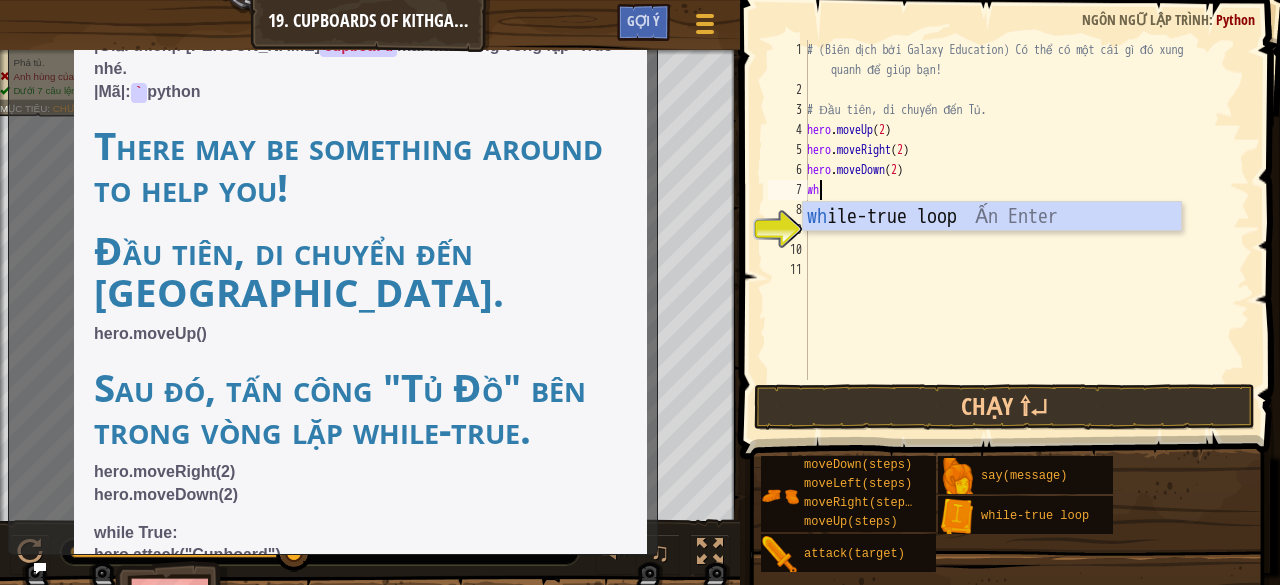 click on "wh ile-true loop Ấn Enter" at bounding box center (992, 247) 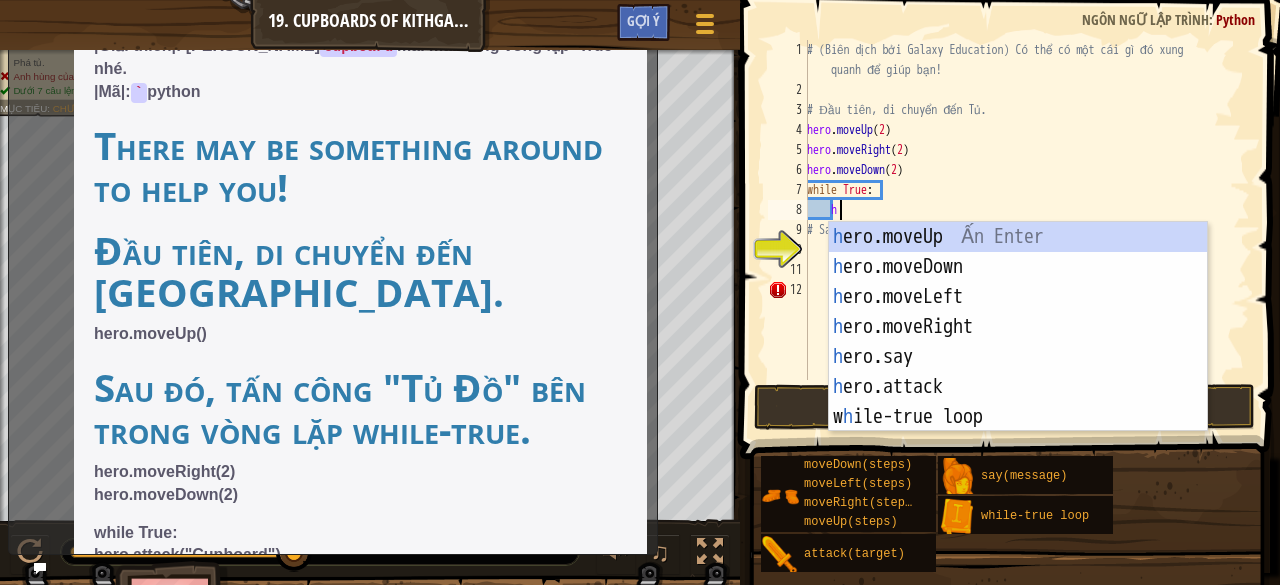 scroll, scrollTop: 9, scrollLeft: 2, axis: both 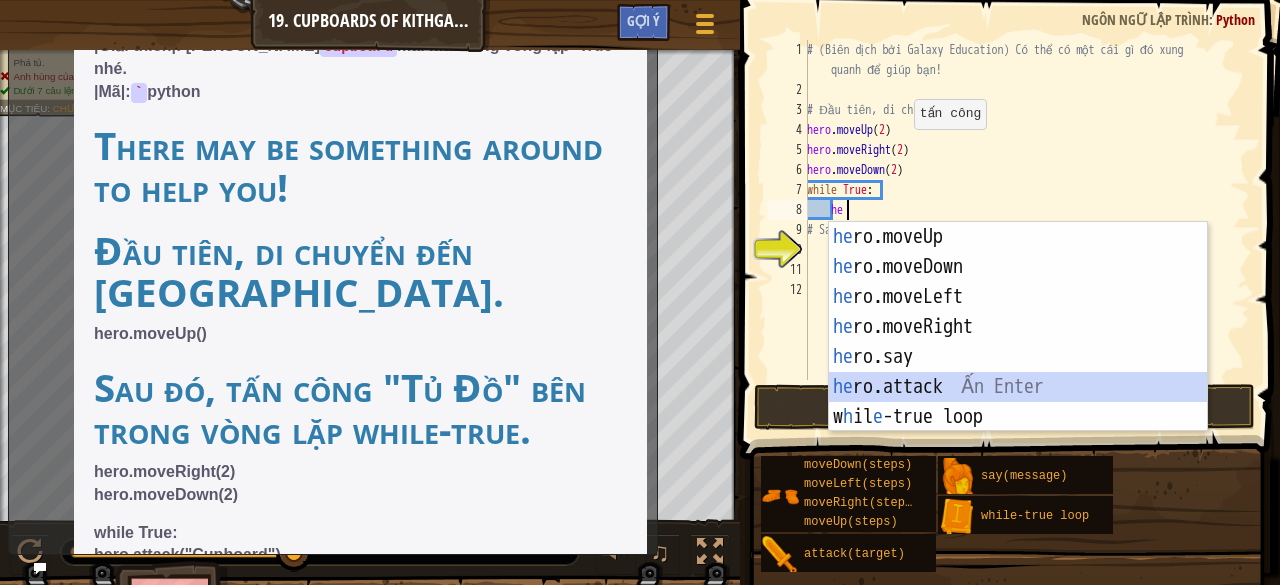 click on "he ro.moveUp Ấn Enter he ro.moveDown Ấn Enter he ro.moveLeft Ấn Enter he ro.moveRight Ấn Enter he ro.say Ấn Enter he ro.attack Ấn Enter w h il e -true loop Ấn Enter" at bounding box center (1018, 357) 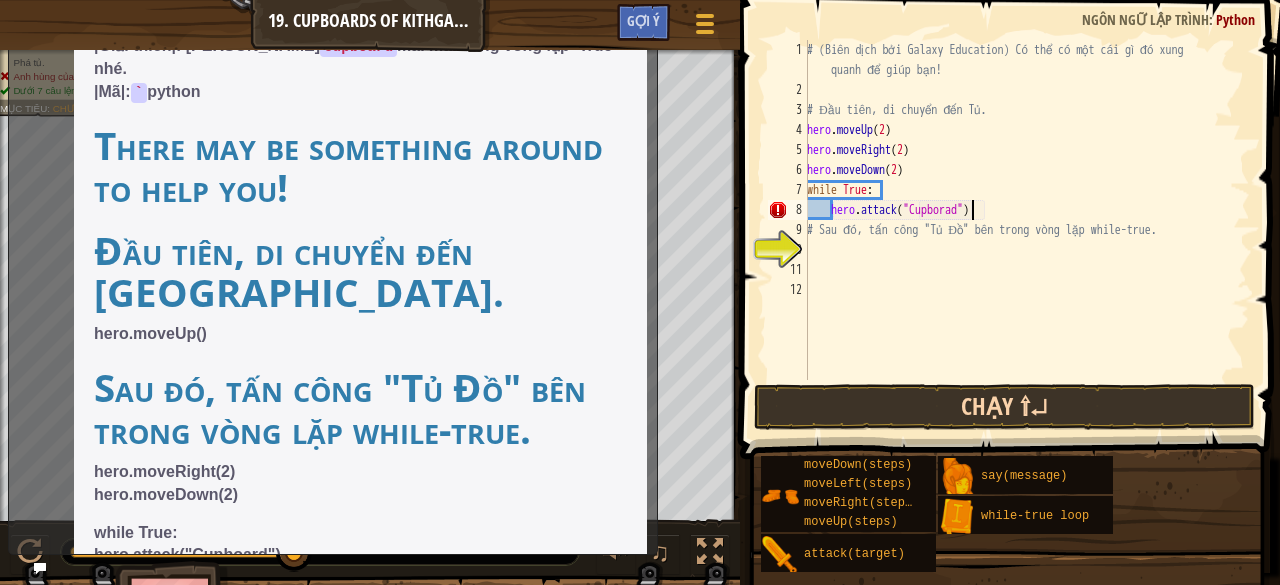 scroll, scrollTop: 9, scrollLeft: 14, axis: both 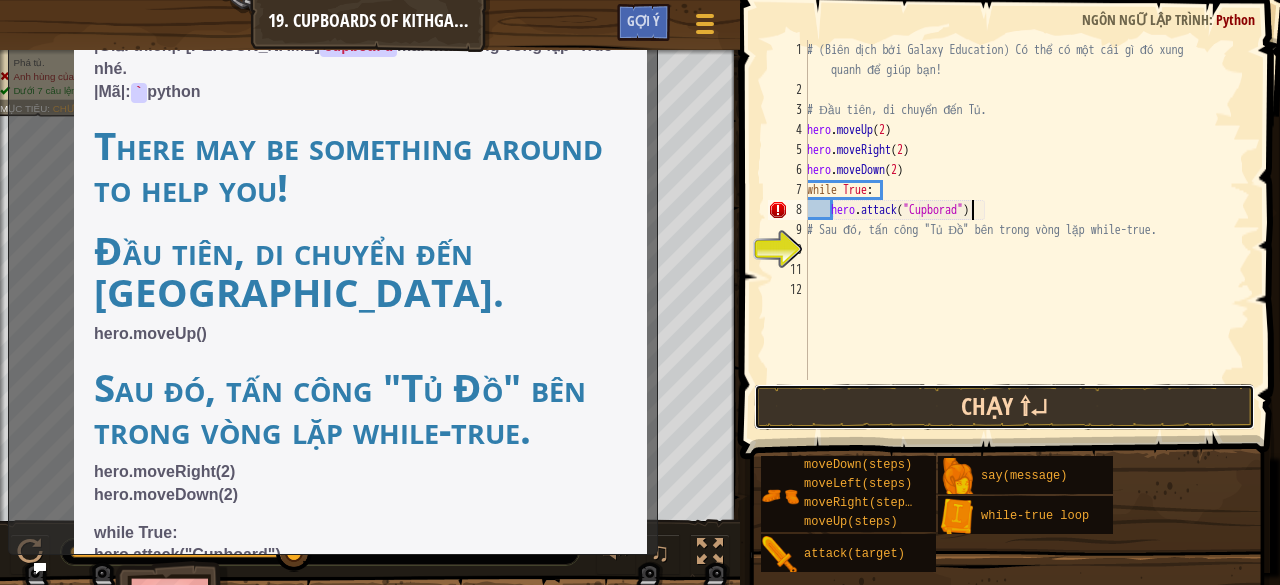 click on "Chạy ⇧↵" at bounding box center [1004, 407] 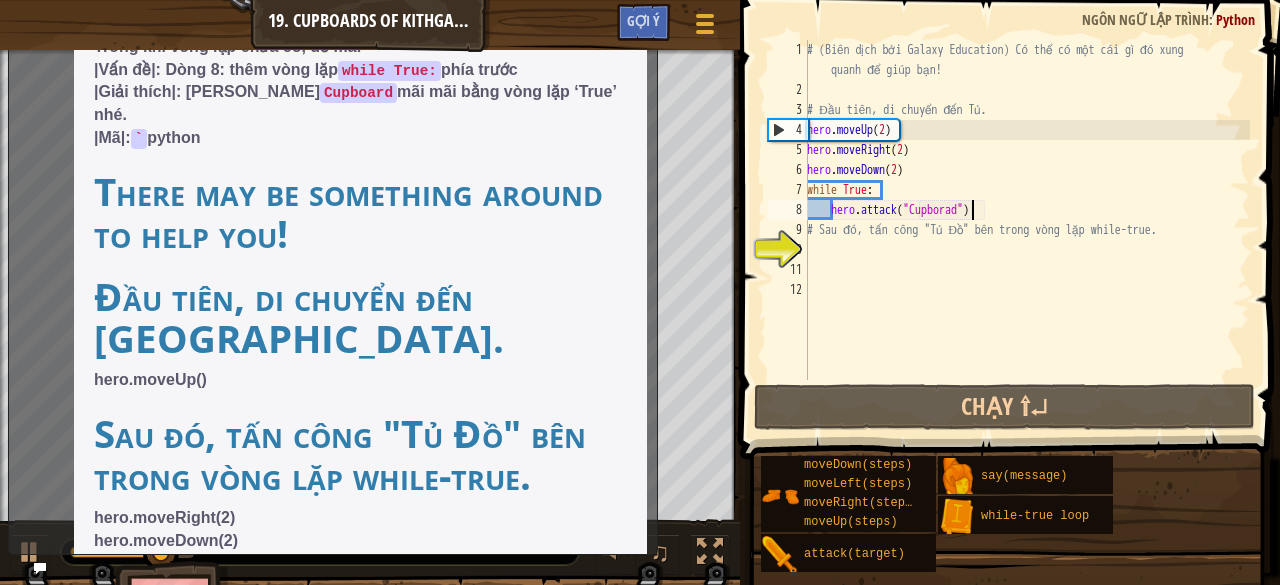 scroll, scrollTop: 0, scrollLeft: 0, axis: both 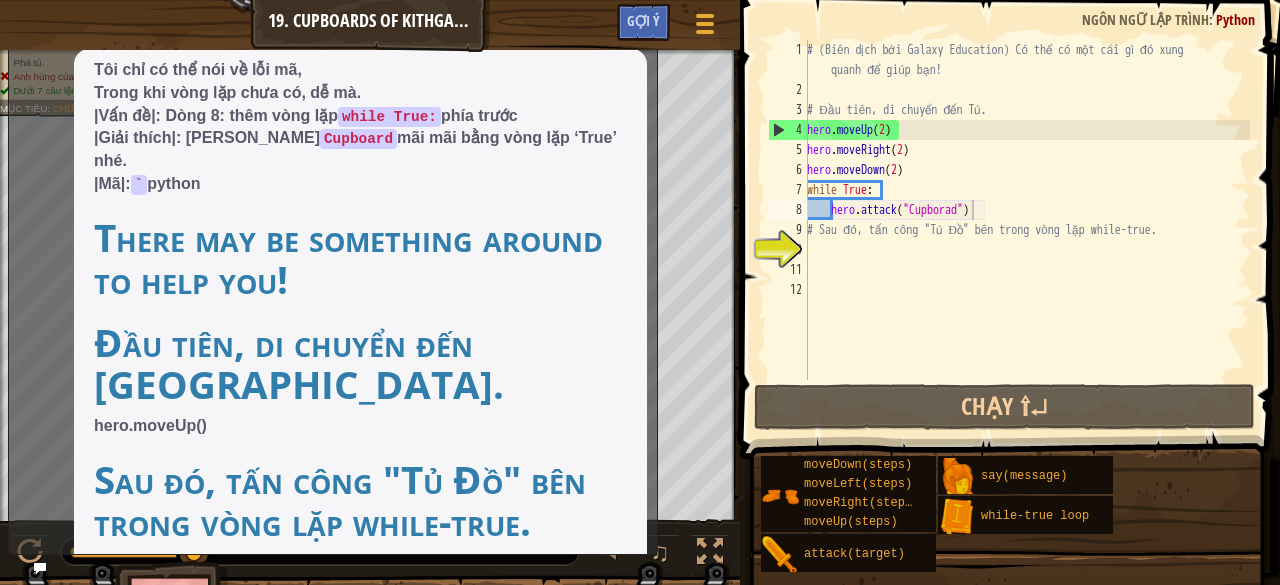 drag, startPoint x: 179, startPoint y: 35, endPoint x: 223, endPoint y: 331, distance: 299.2524 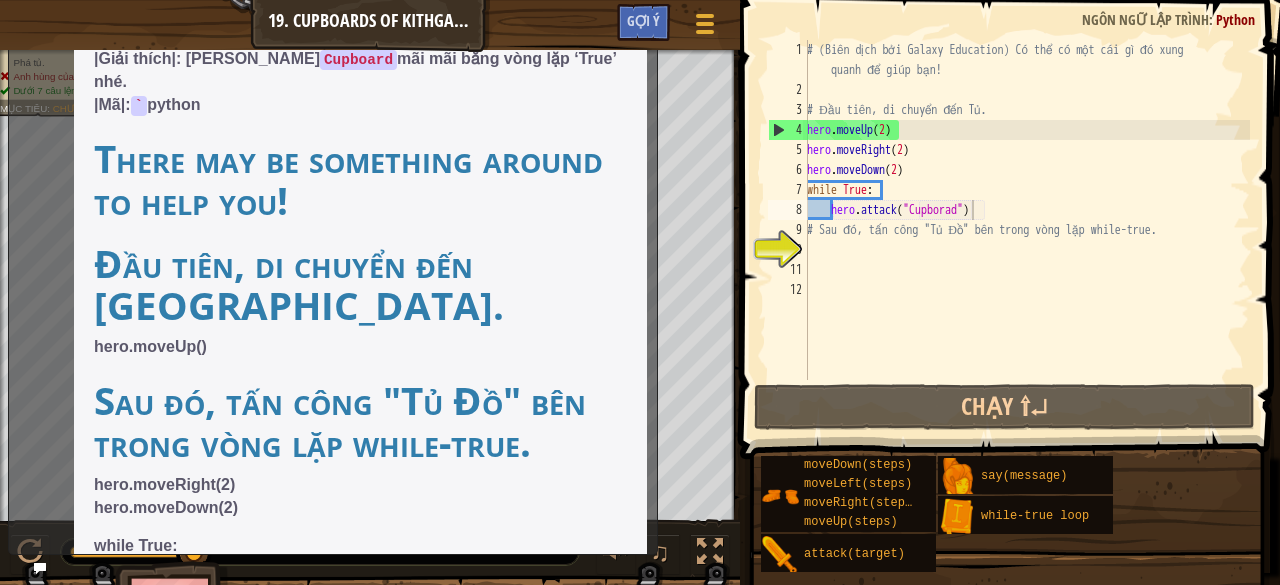 scroll, scrollTop: 92, scrollLeft: 0, axis: vertical 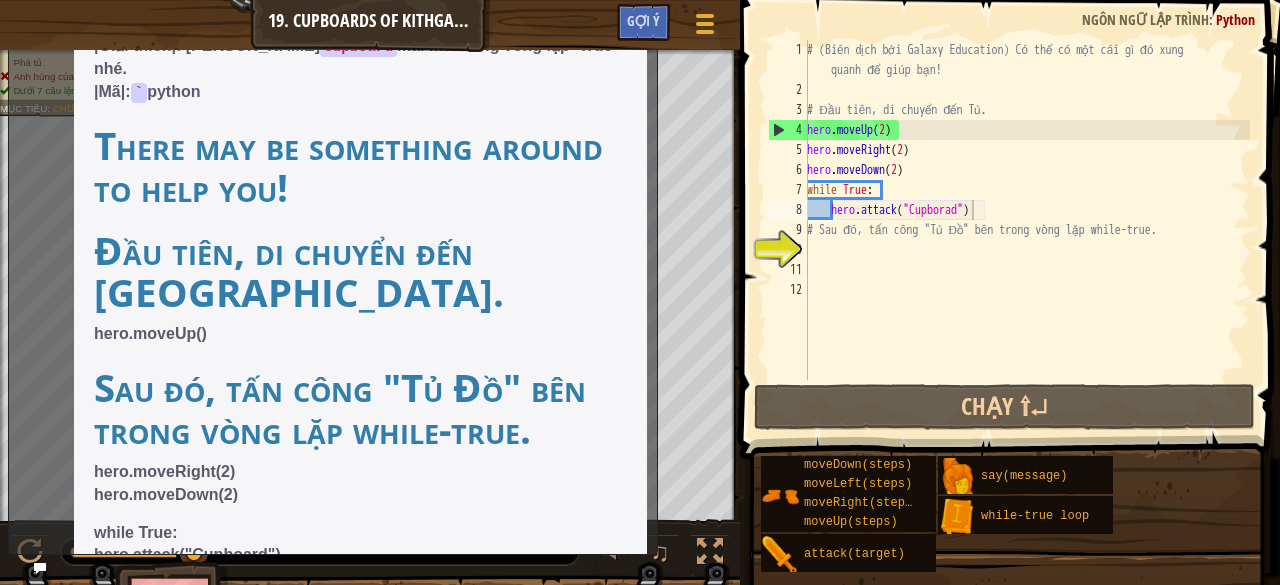 click at bounding box center (40, 568) 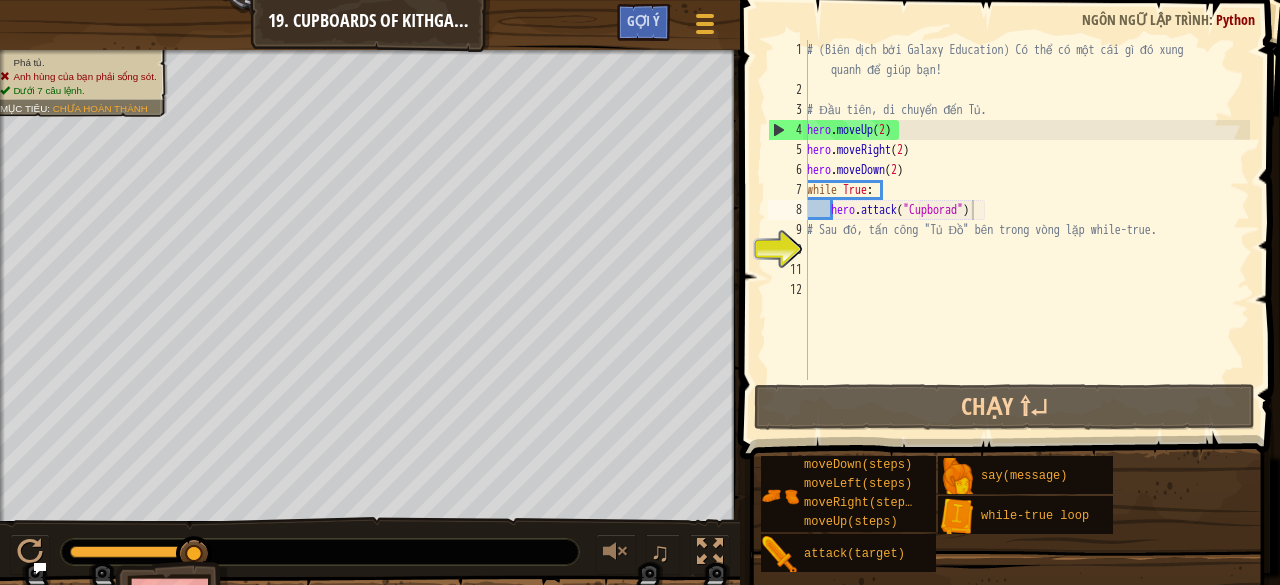 click at bounding box center [40, 568] 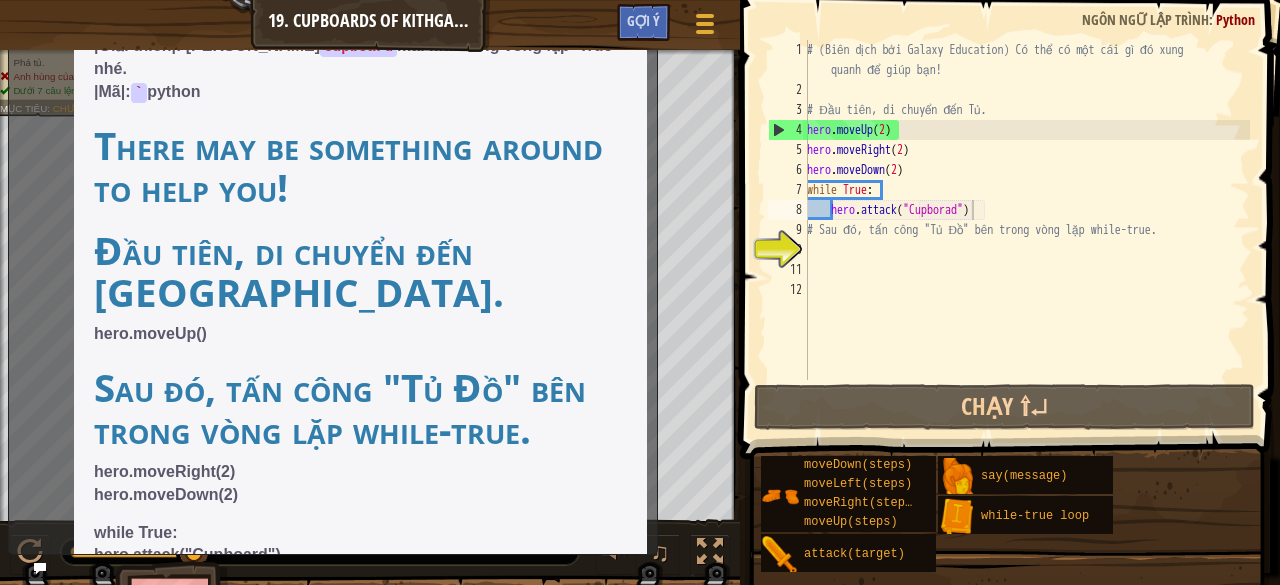 click at bounding box center [40, 568] 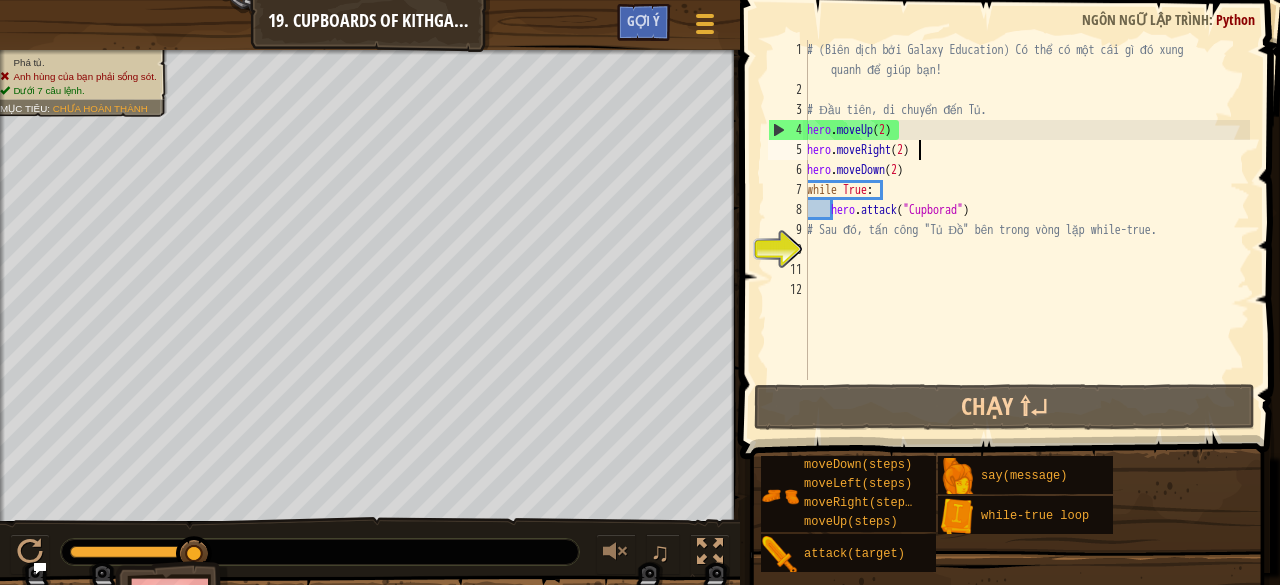 scroll, scrollTop: 9, scrollLeft: 8, axis: both 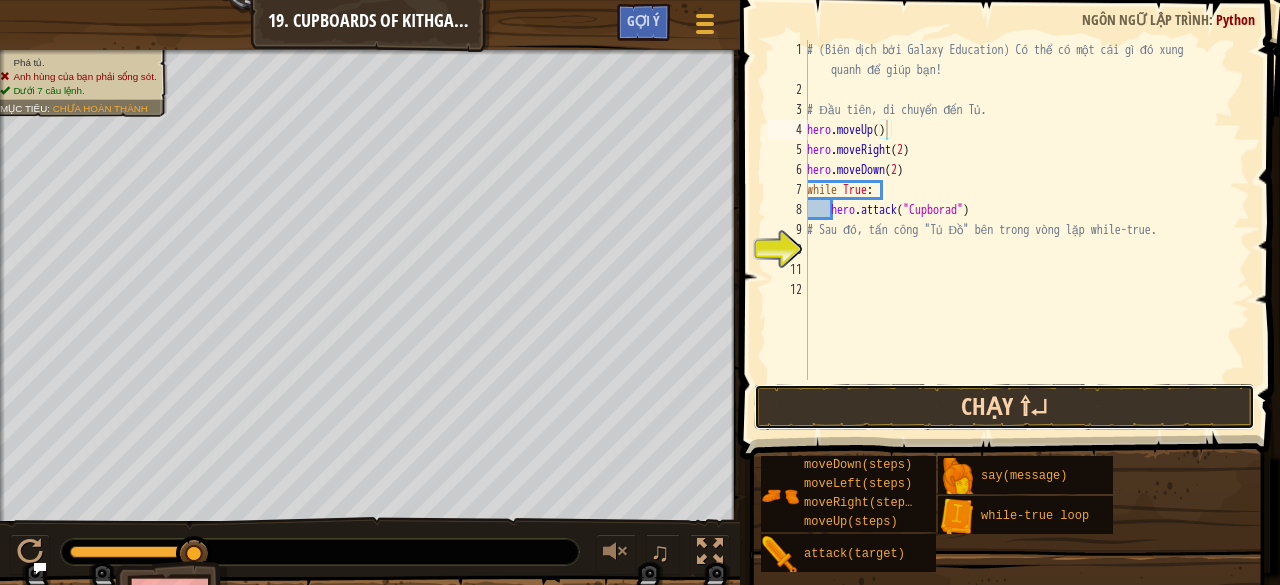 click on "Chạy ⇧↵" at bounding box center [1004, 407] 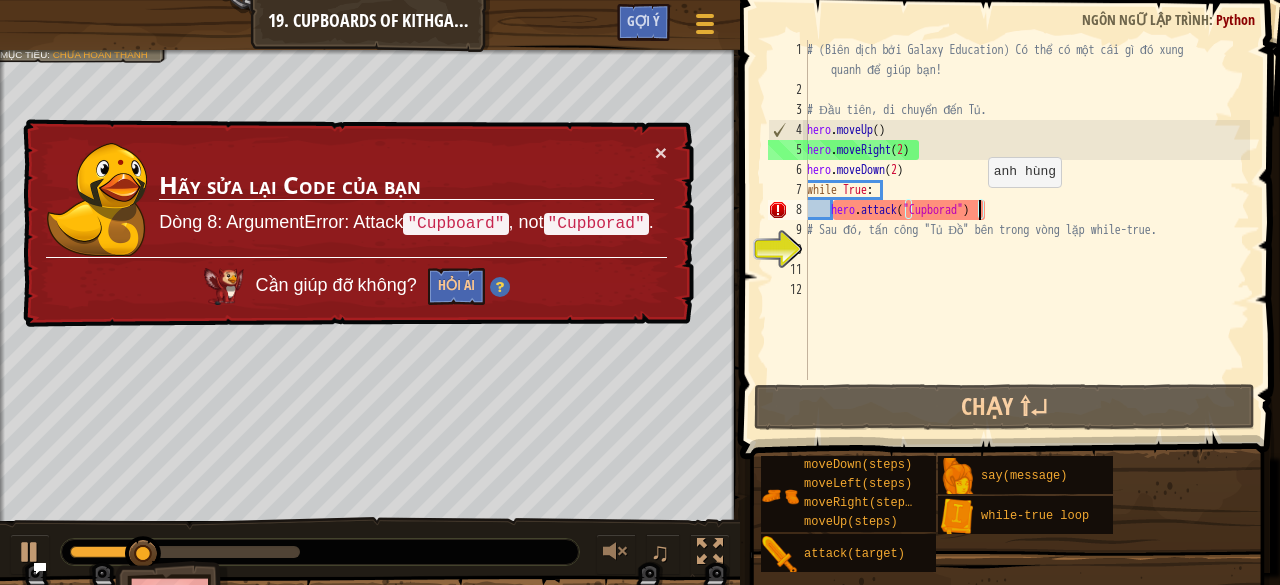 click on "# (Biên dịch bởi Galaxy Education) Có thể có một cái gì đó xung       quanh để giúp bạn! # Đầu tiên, di chuyển đến Tủ. hero . moveUp ( ) hero . moveRight ( 2 ) hero . moveDown ( 2 ) while   True :      hero . attack ( "Cupborad" ) # Sau đó, tấn công "Tủ Đồ" bên trong vòng lặp while-true." at bounding box center [1026, 240] 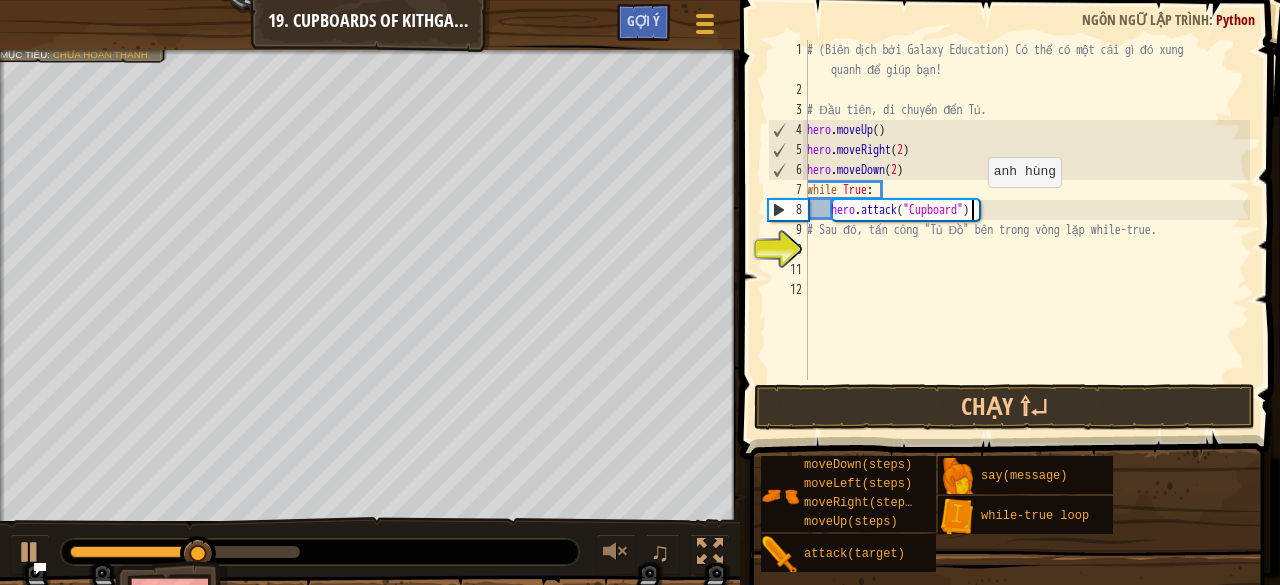 scroll, scrollTop: 9, scrollLeft: 14, axis: both 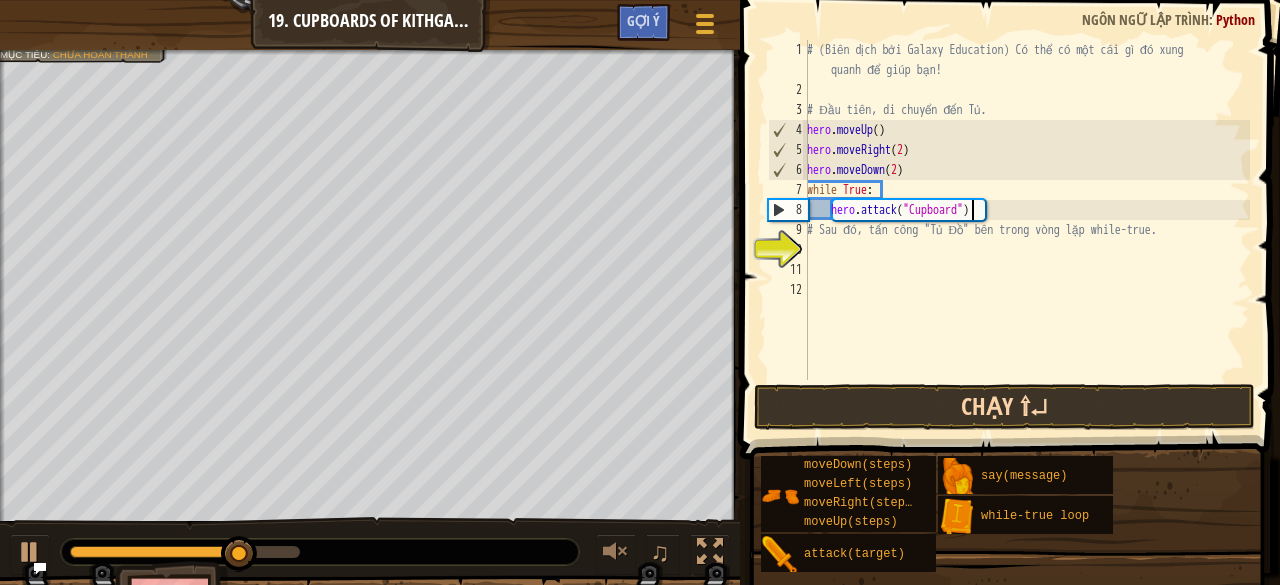 type on "hero.attack("Cupboard")" 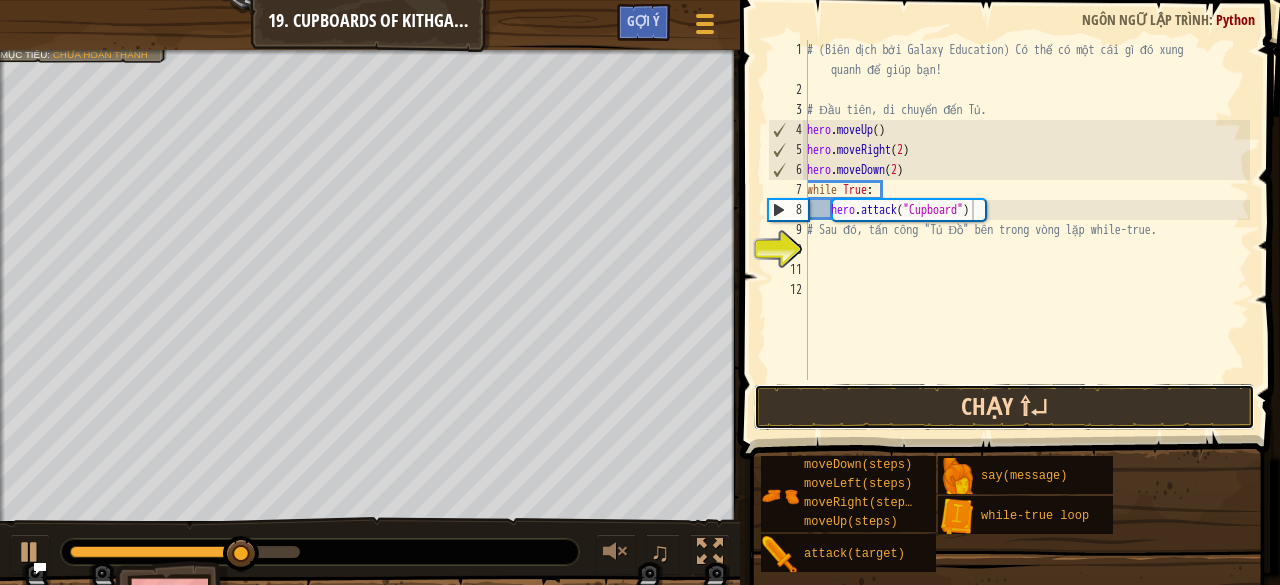 click on "Chạy ⇧↵" at bounding box center [1004, 407] 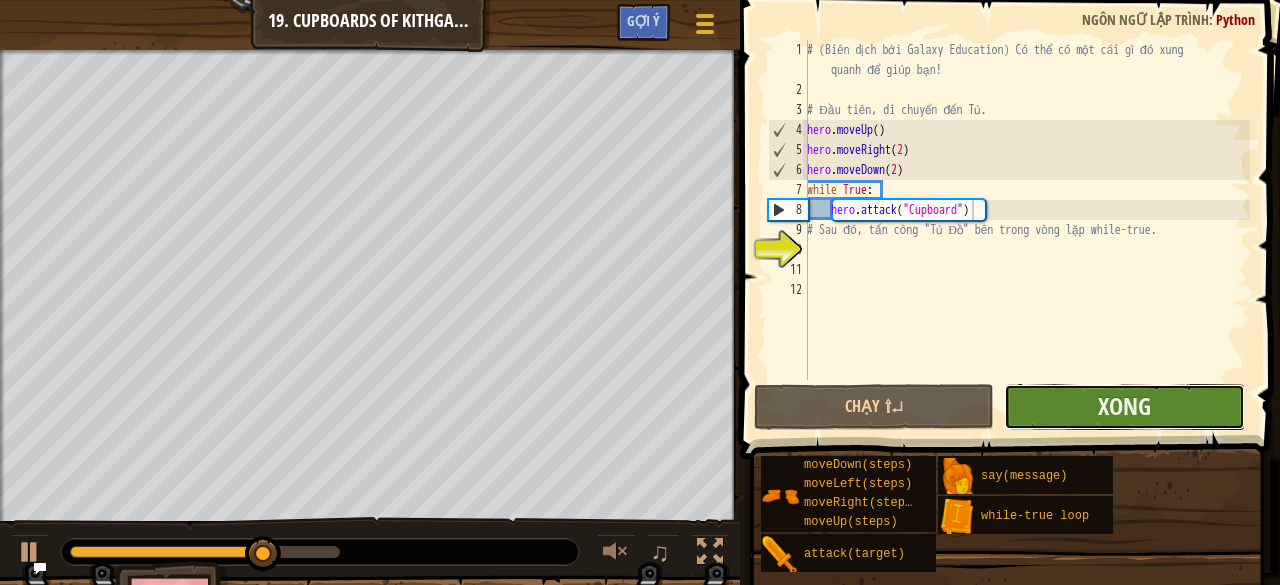 click on "Xong" at bounding box center [1124, 407] 